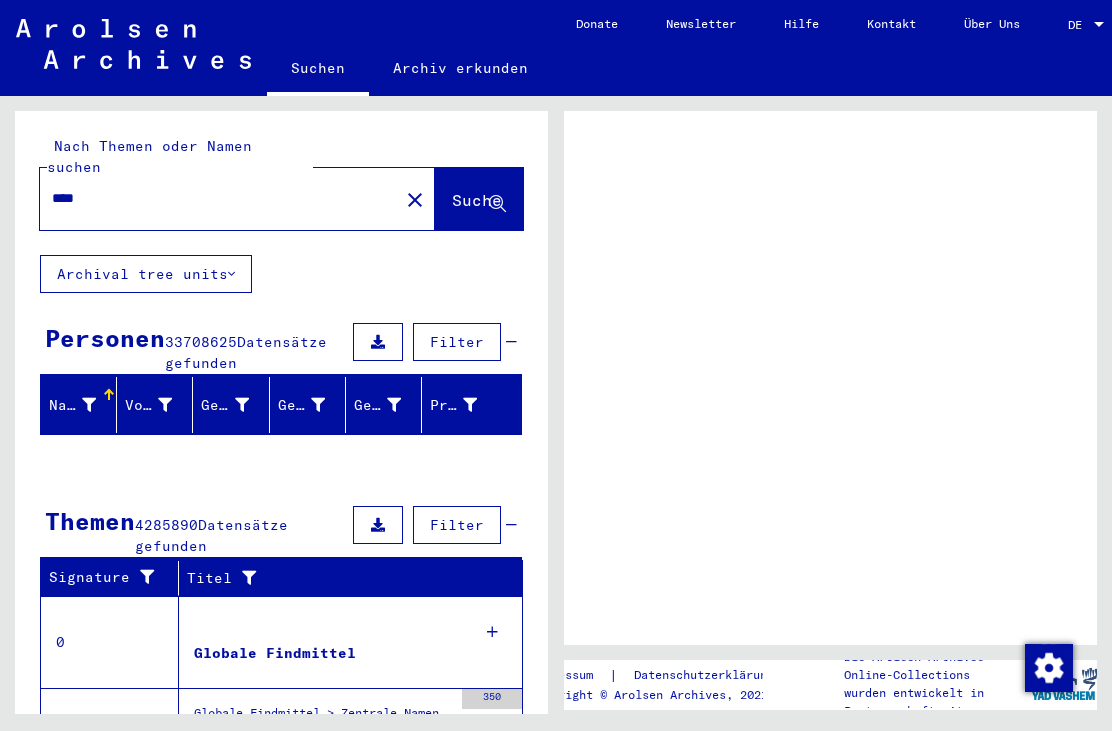 scroll, scrollTop: 0, scrollLeft: 0, axis: both 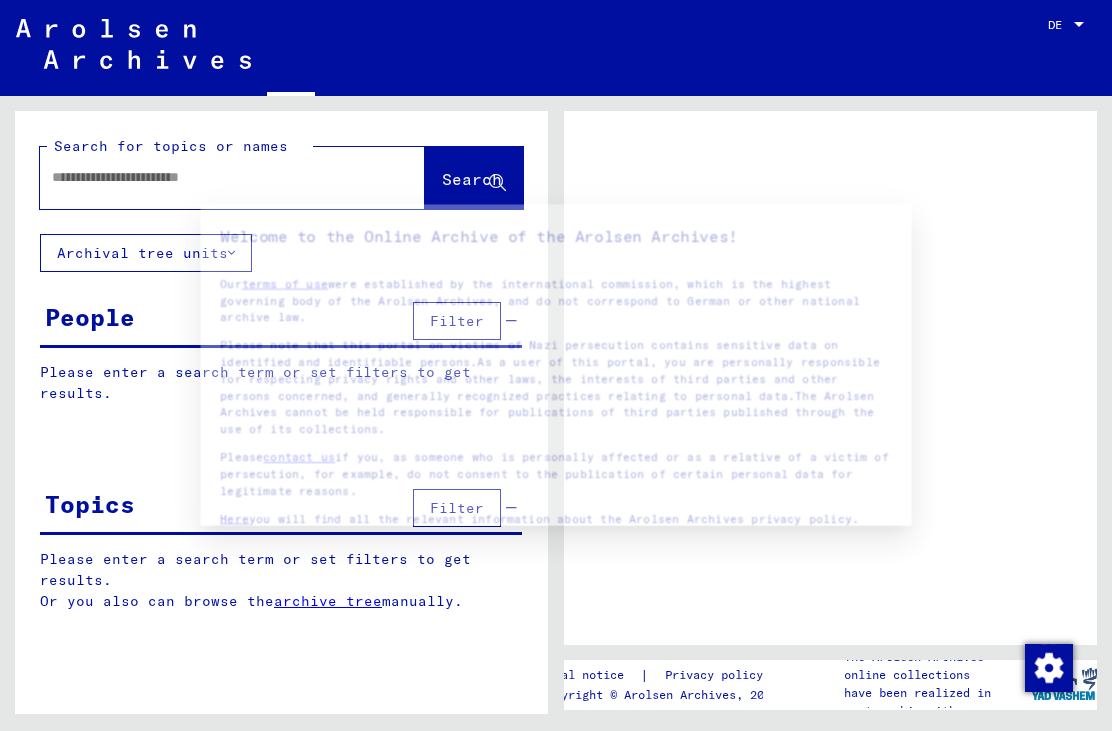 type on "****" 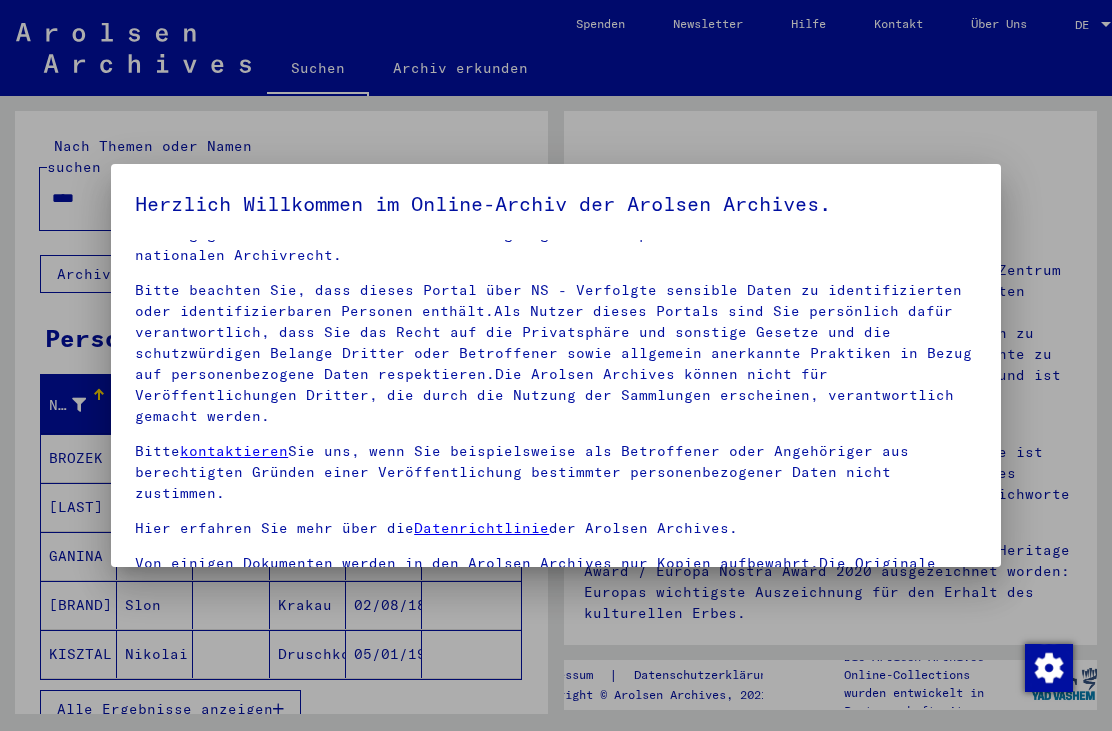 scroll, scrollTop: 50, scrollLeft: 0, axis: vertical 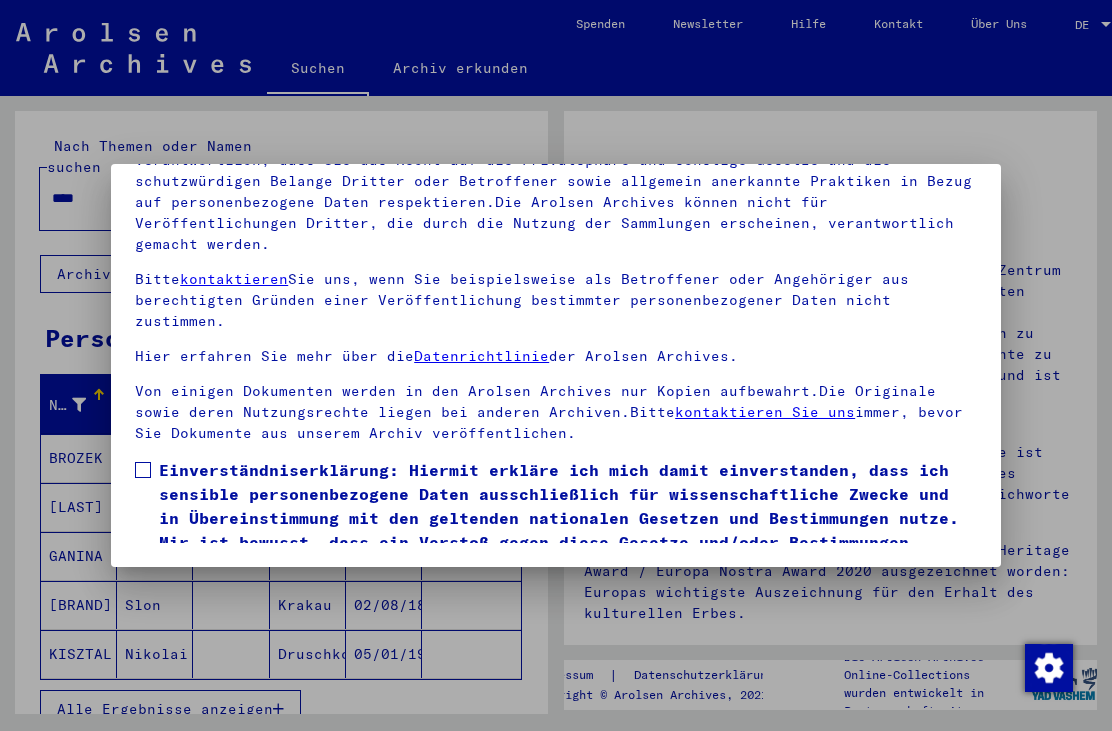 click at bounding box center [143, 470] 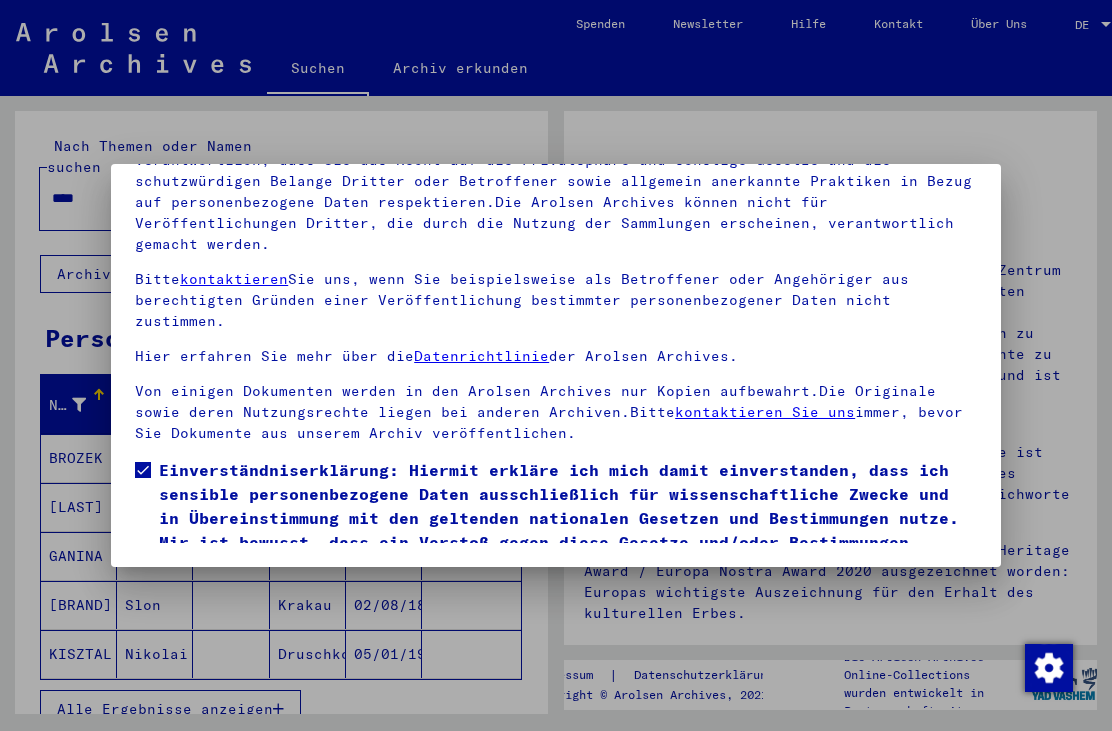 click on "Ich stimme zu" at bounding box center (210, 607) 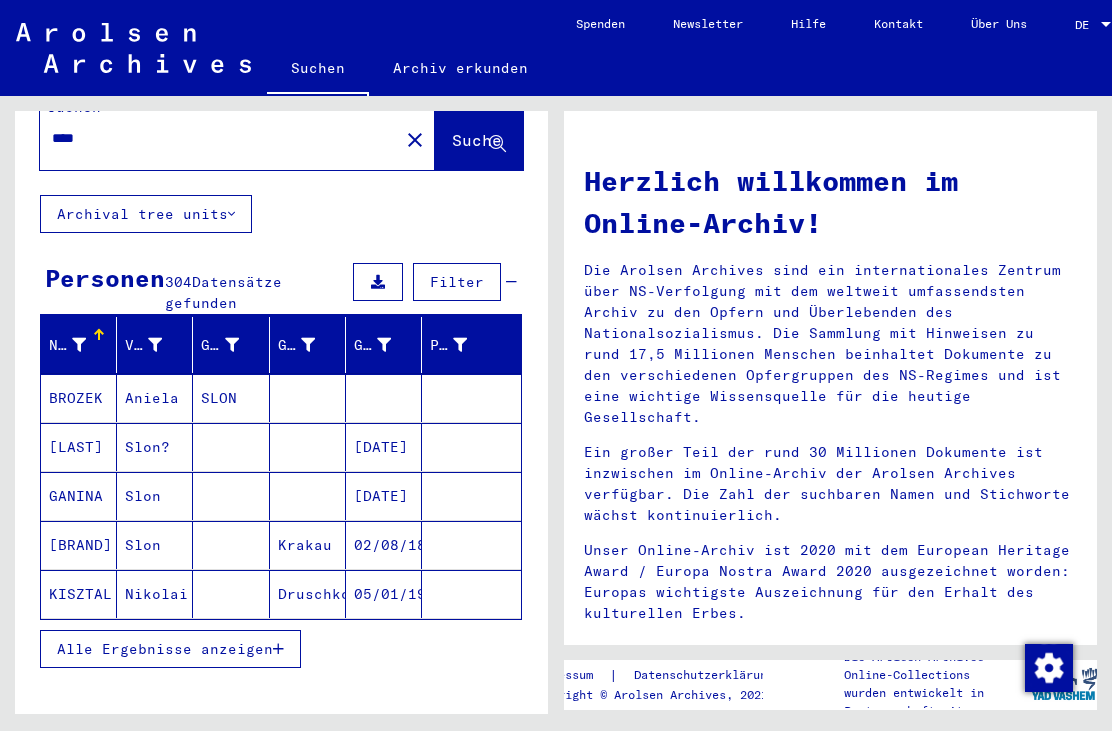 scroll, scrollTop: 74, scrollLeft: 0, axis: vertical 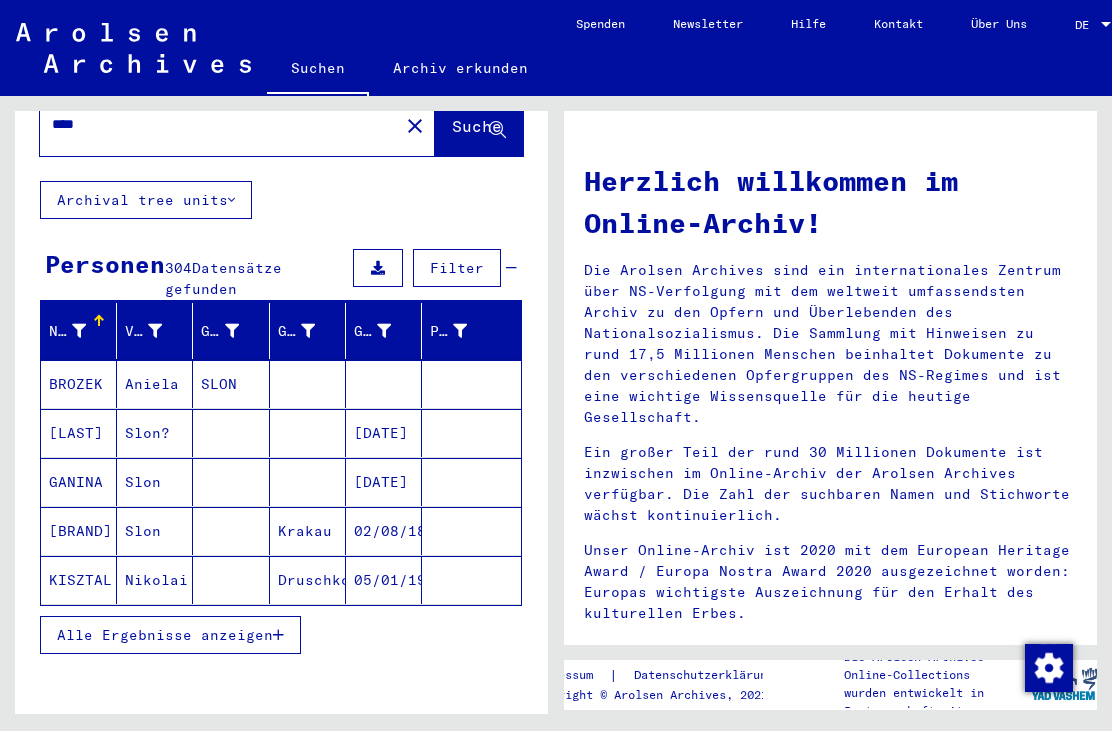 click on "Alle Ergebnisse anzeigen" at bounding box center [165, 635] 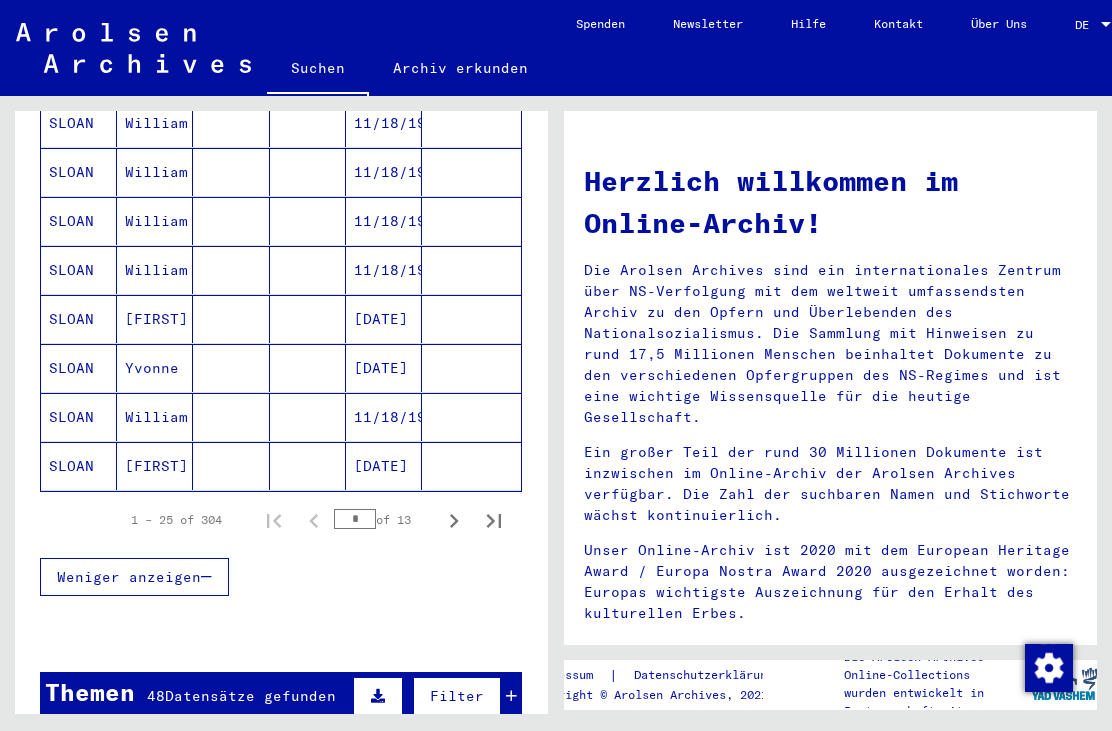 scroll, scrollTop: 1152, scrollLeft: 0, axis: vertical 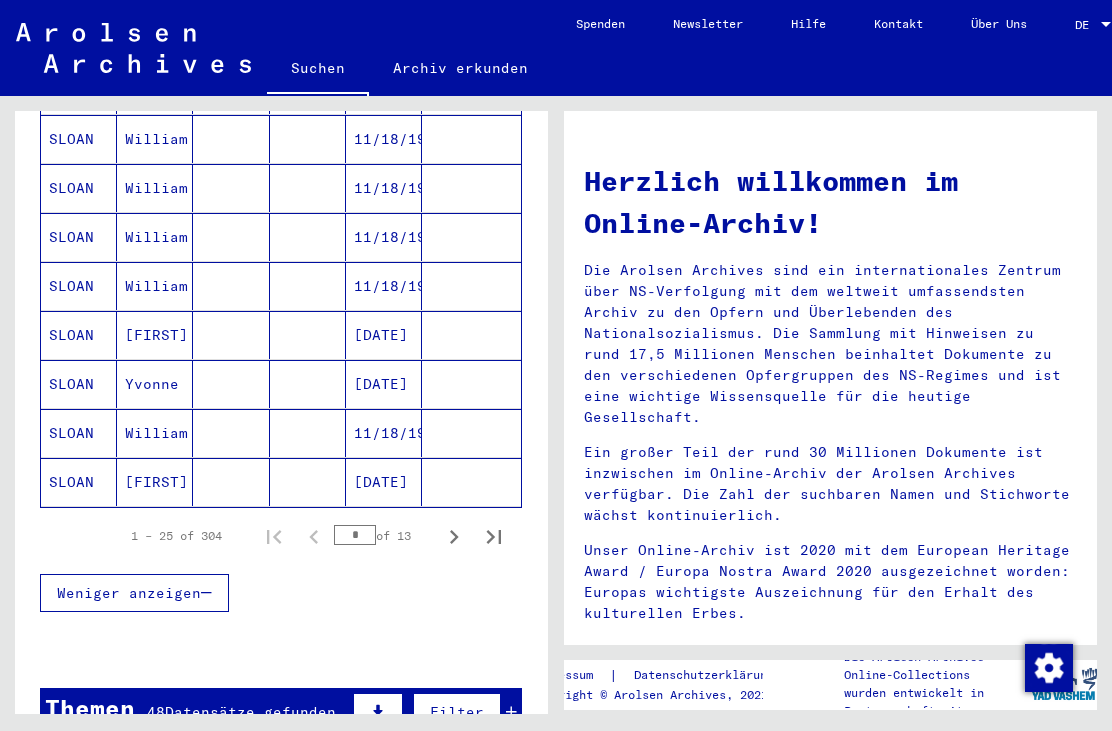 click 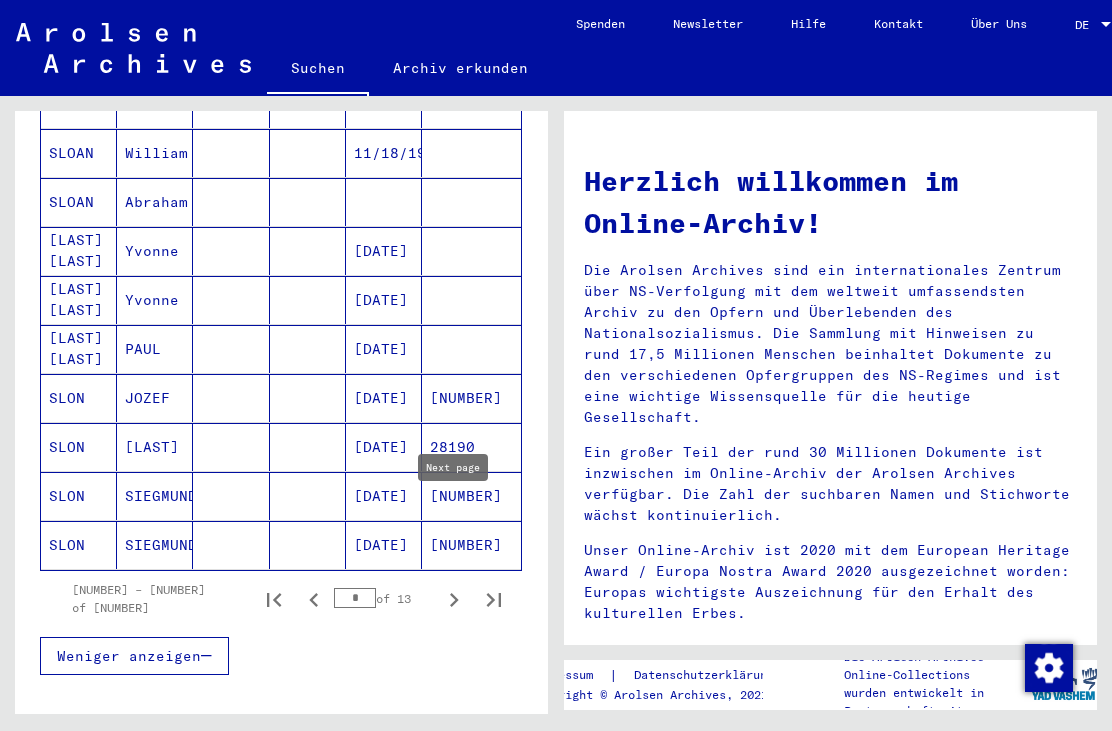 scroll, scrollTop: 1095, scrollLeft: 0, axis: vertical 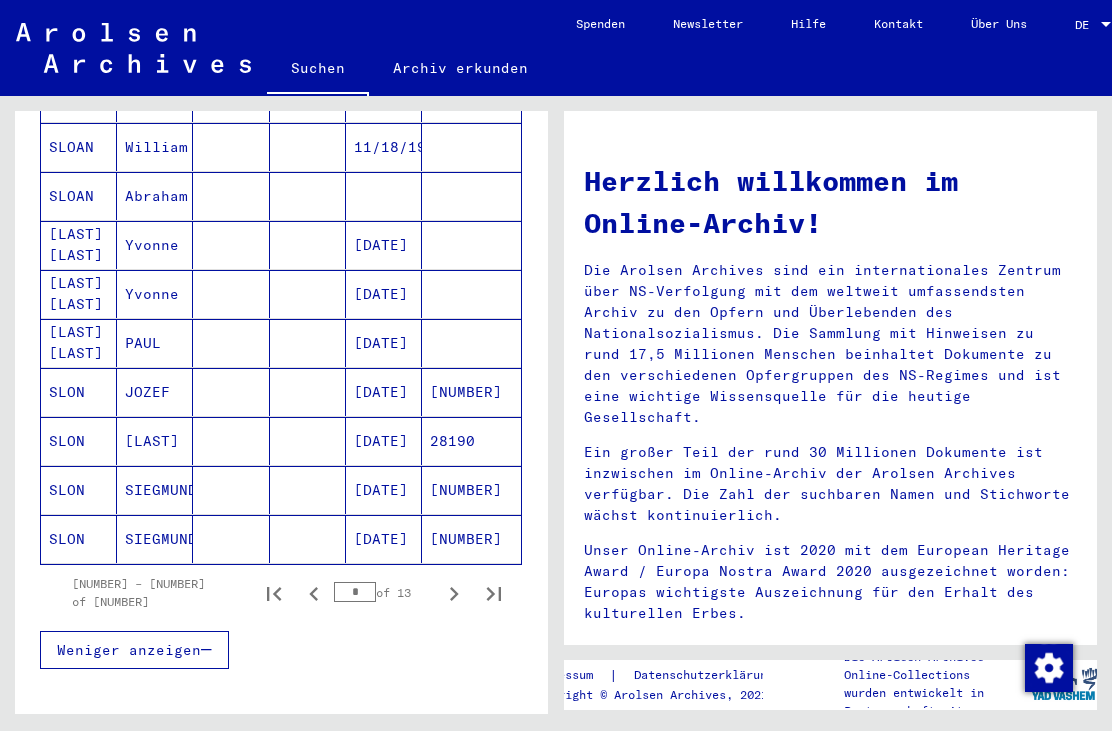 click on "Weniger anzeigen" at bounding box center [281, 650] 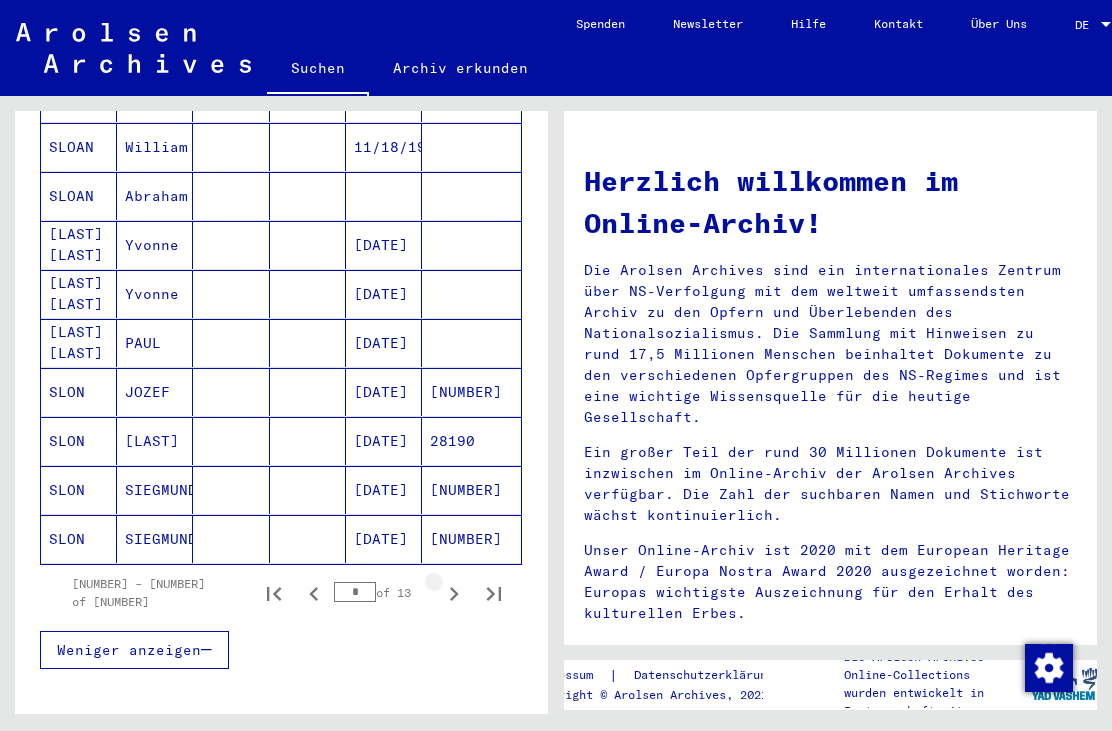 click 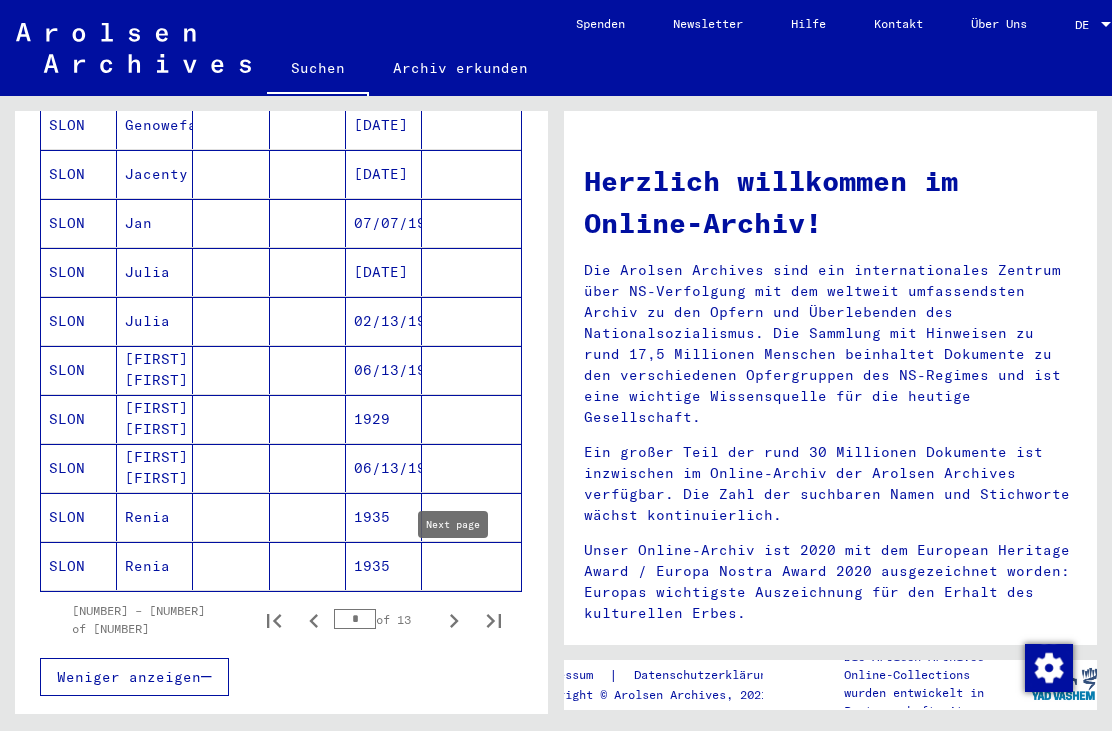 scroll, scrollTop: 1115, scrollLeft: 0, axis: vertical 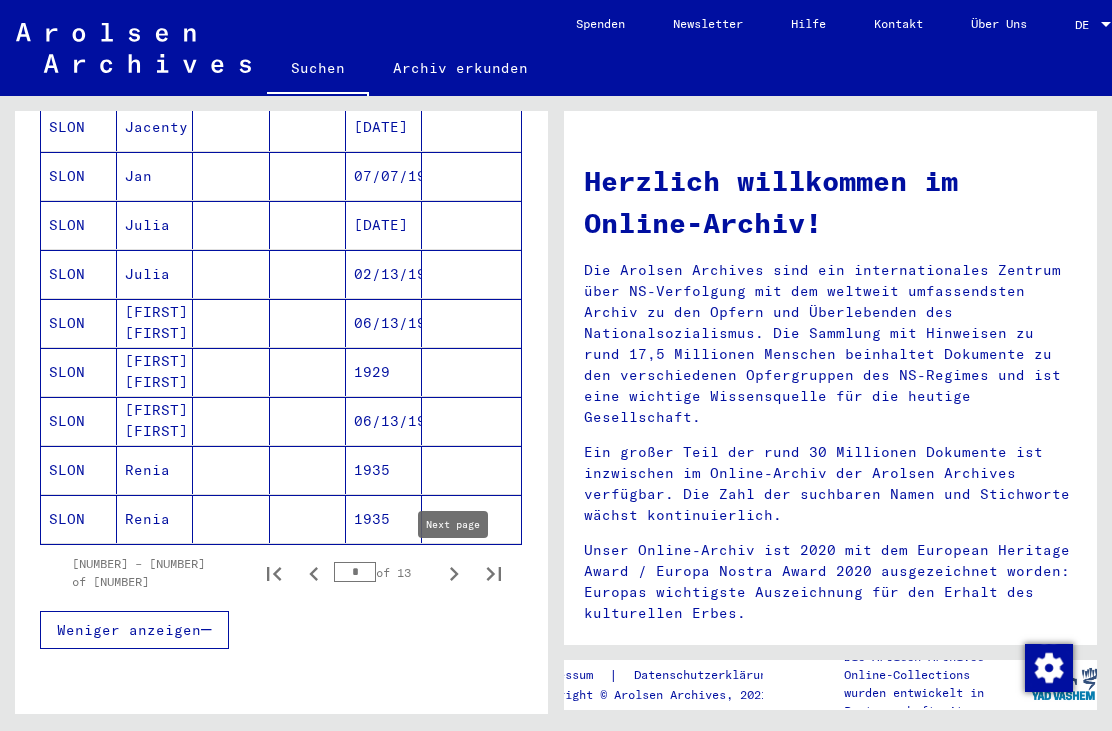 click at bounding box center [454, 573] 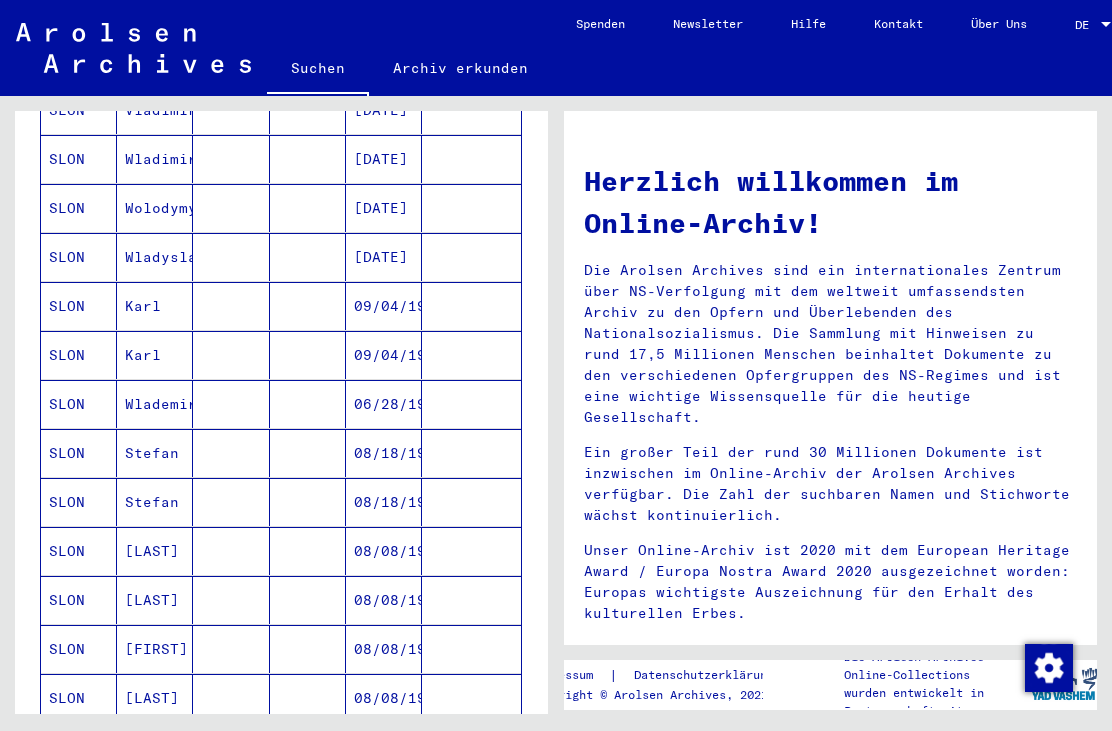 scroll, scrollTop: 568, scrollLeft: 0, axis: vertical 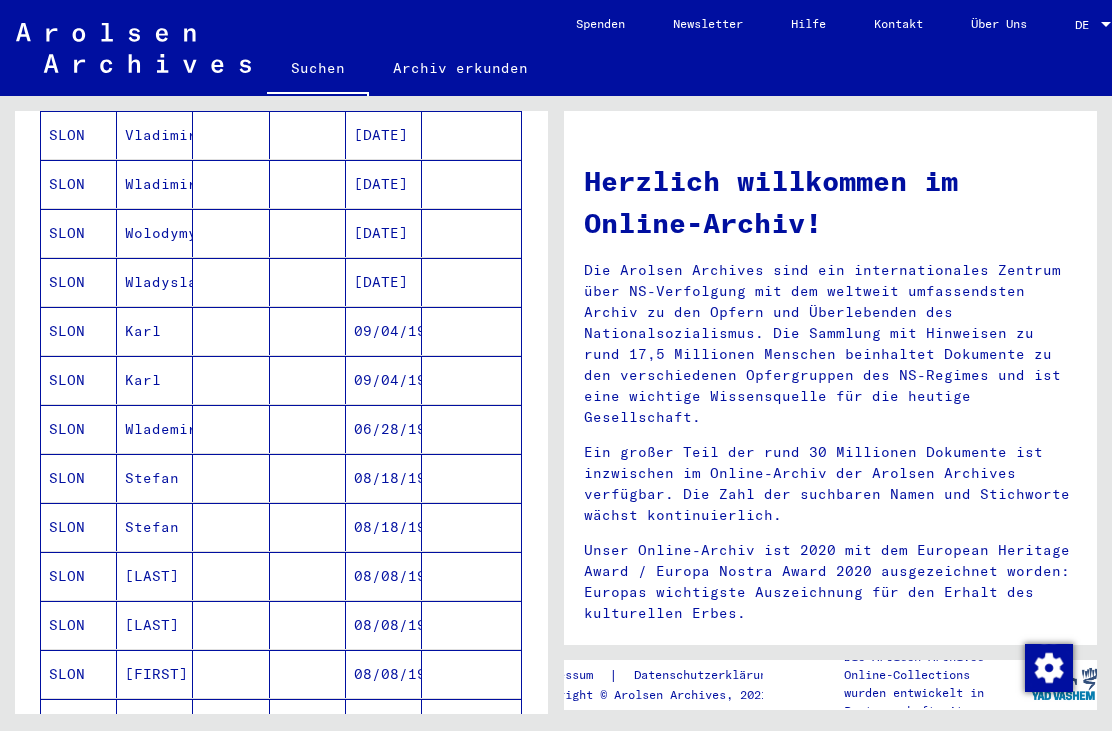 click on "SLON" at bounding box center [79, 478] 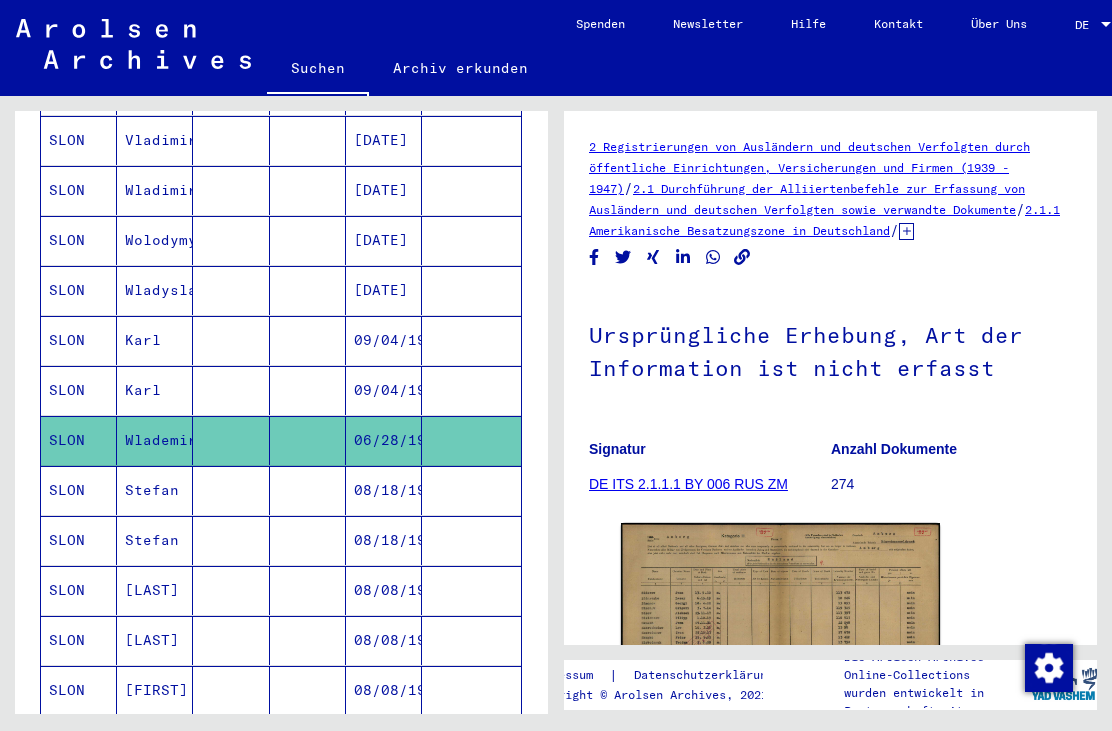 scroll, scrollTop: 0, scrollLeft: 0, axis: both 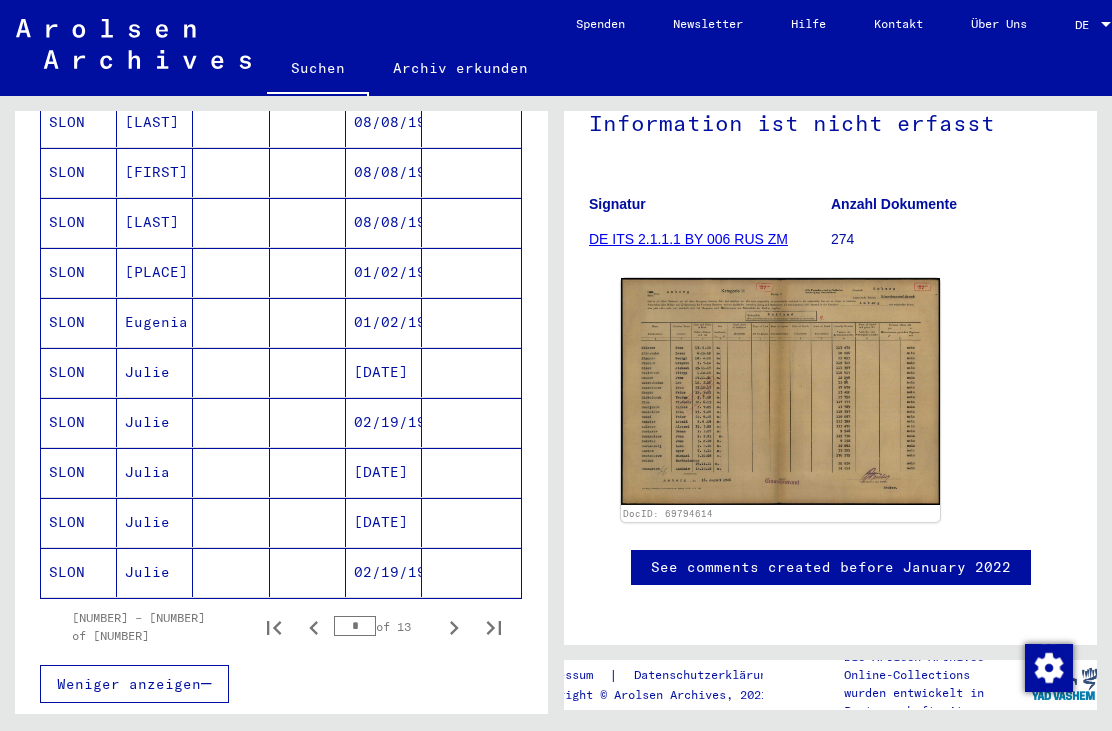 click 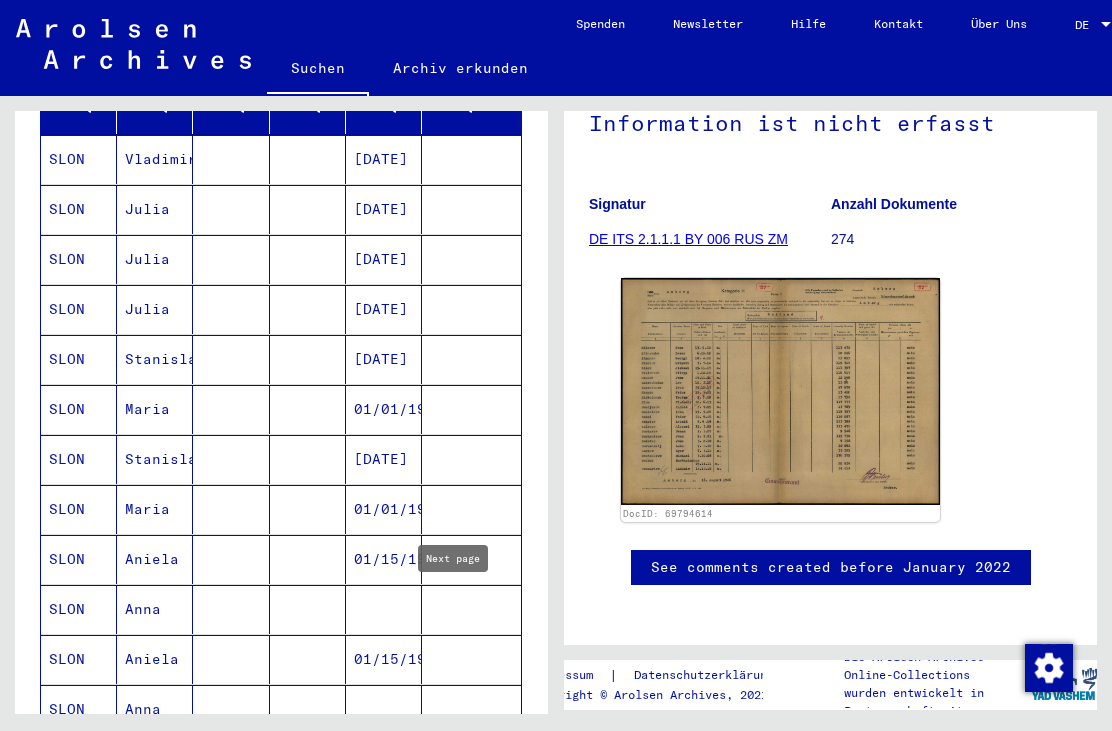 scroll, scrollTop: 230, scrollLeft: 0, axis: vertical 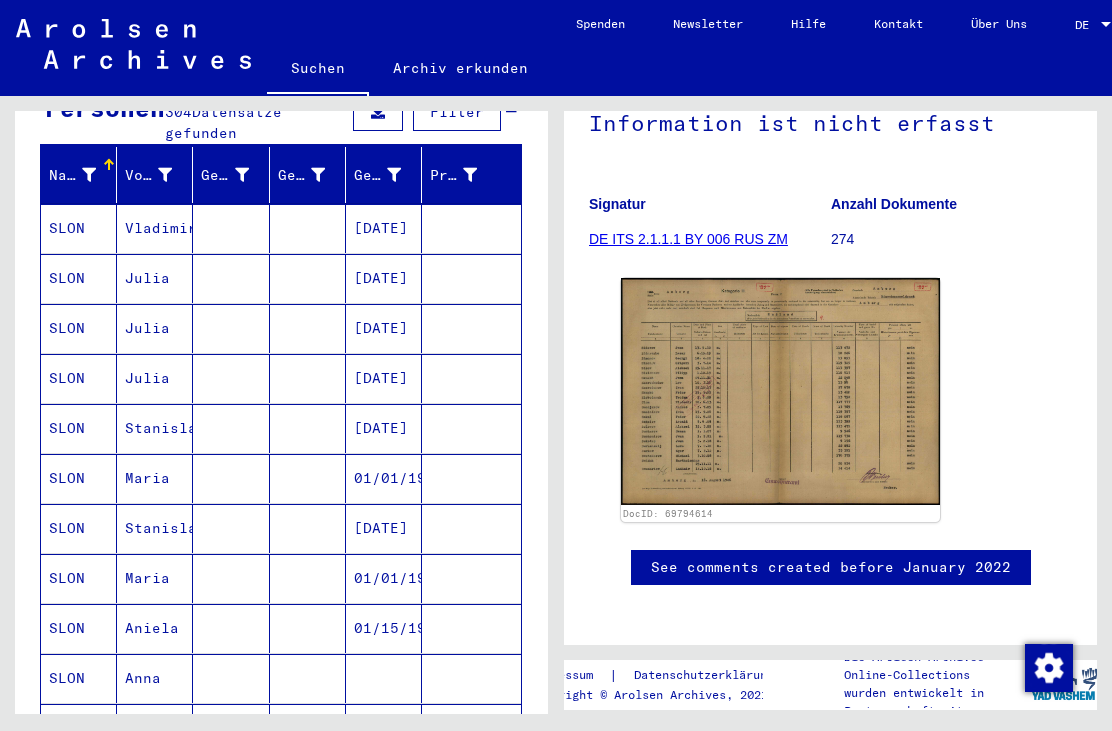 click on "SLON" at bounding box center (79, 278) 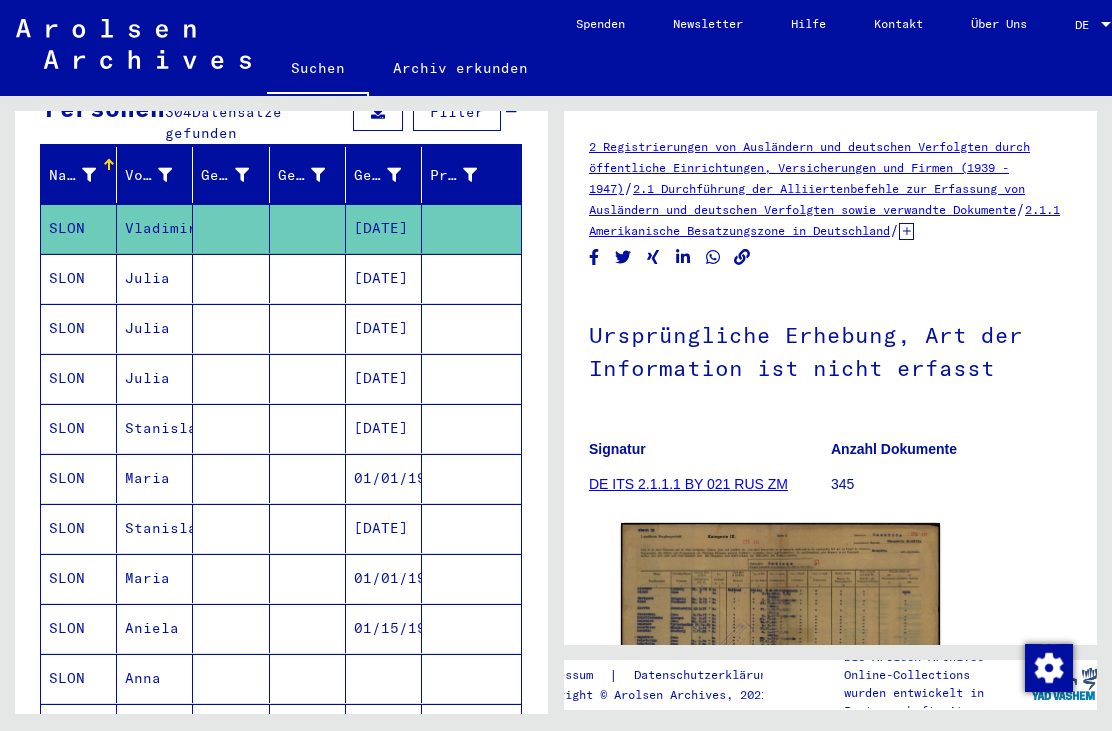 scroll, scrollTop: 244, scrollLeft: 0, axis: vertical 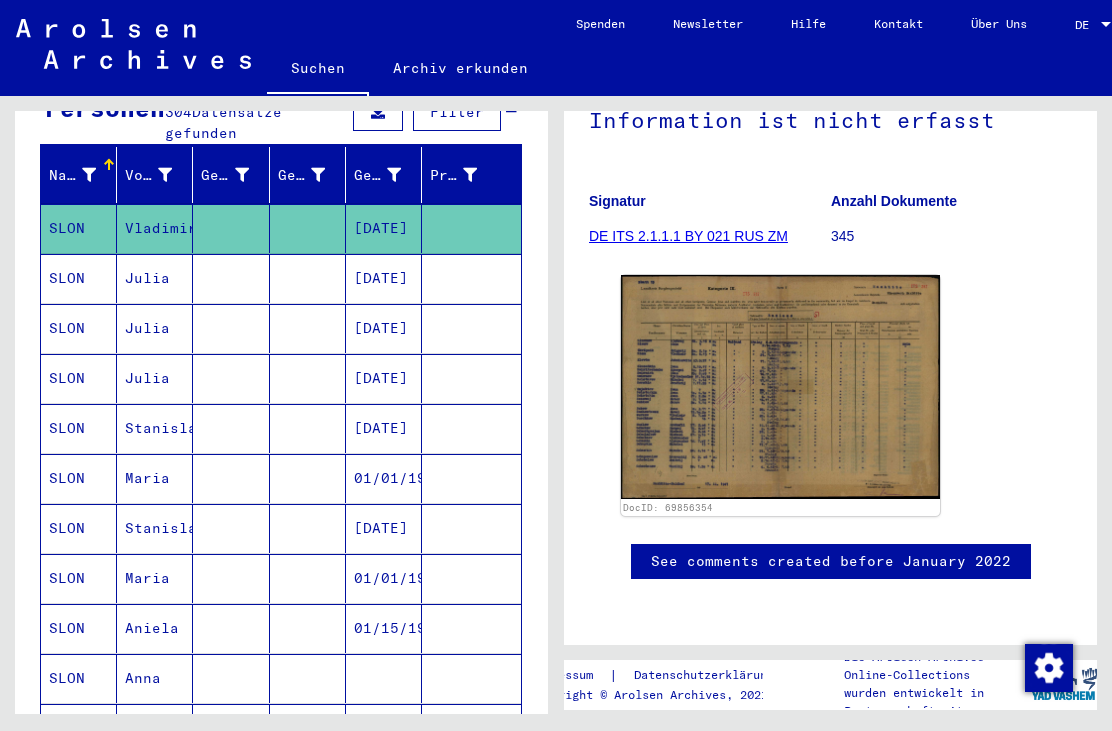 click 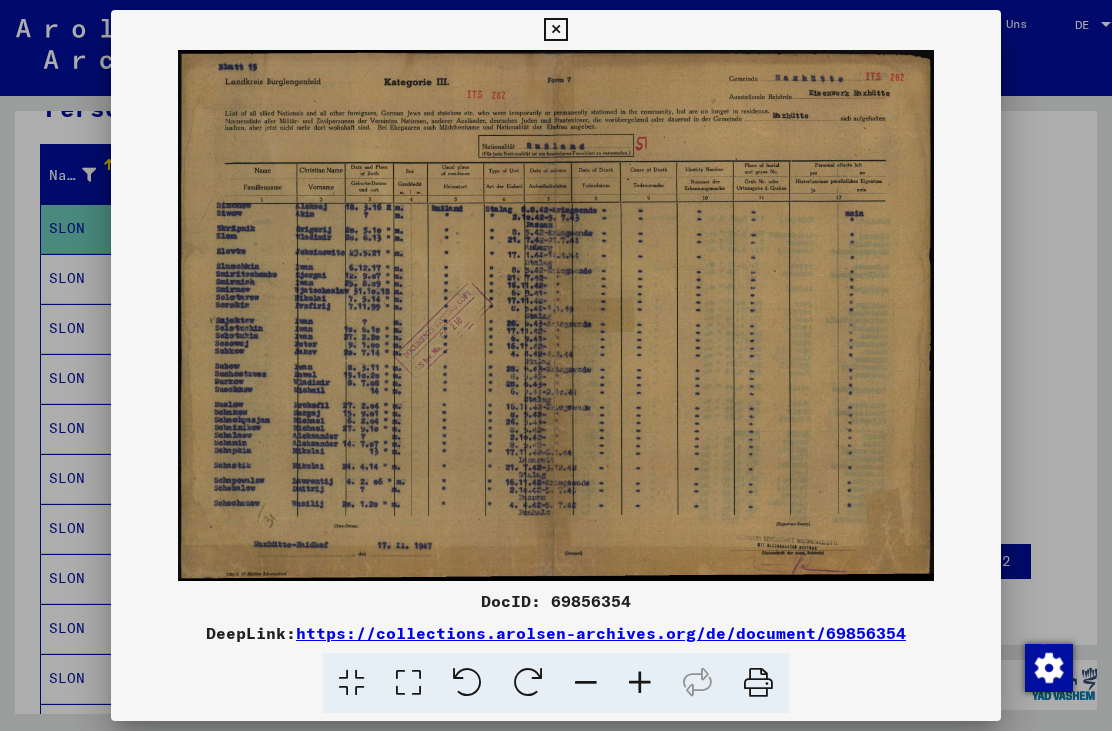 click at bounding box center (555, 30) 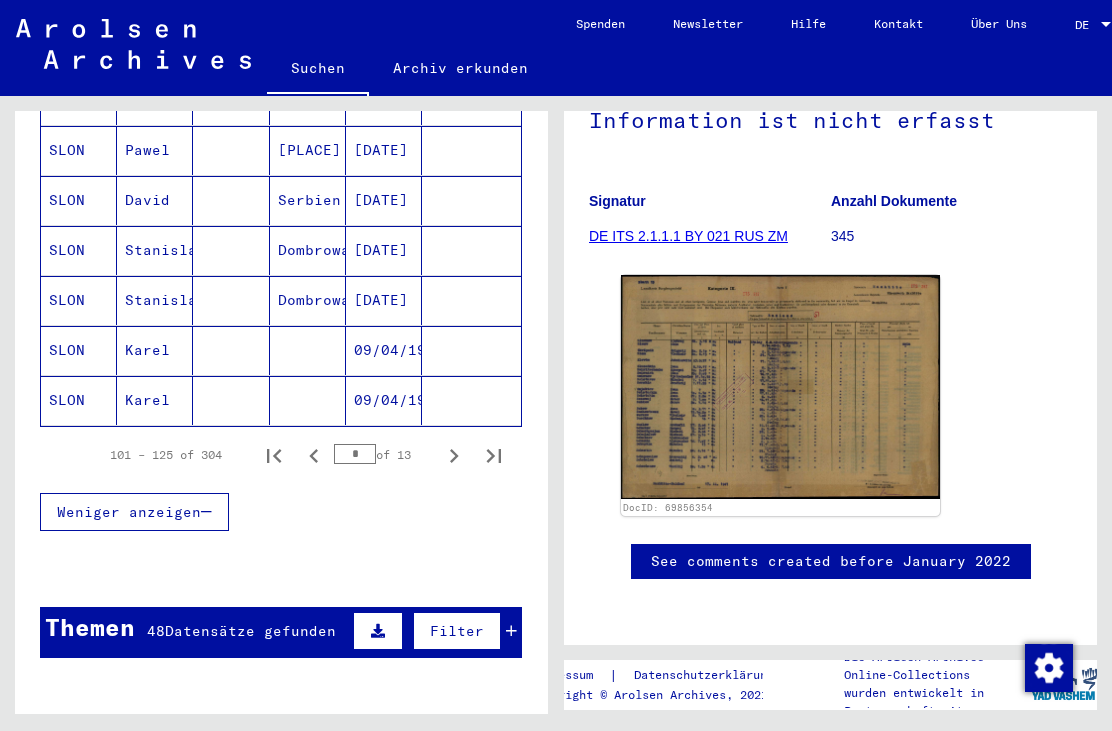scroll, scrollTop: 1254, scrollLeft: 0, axis: vertical 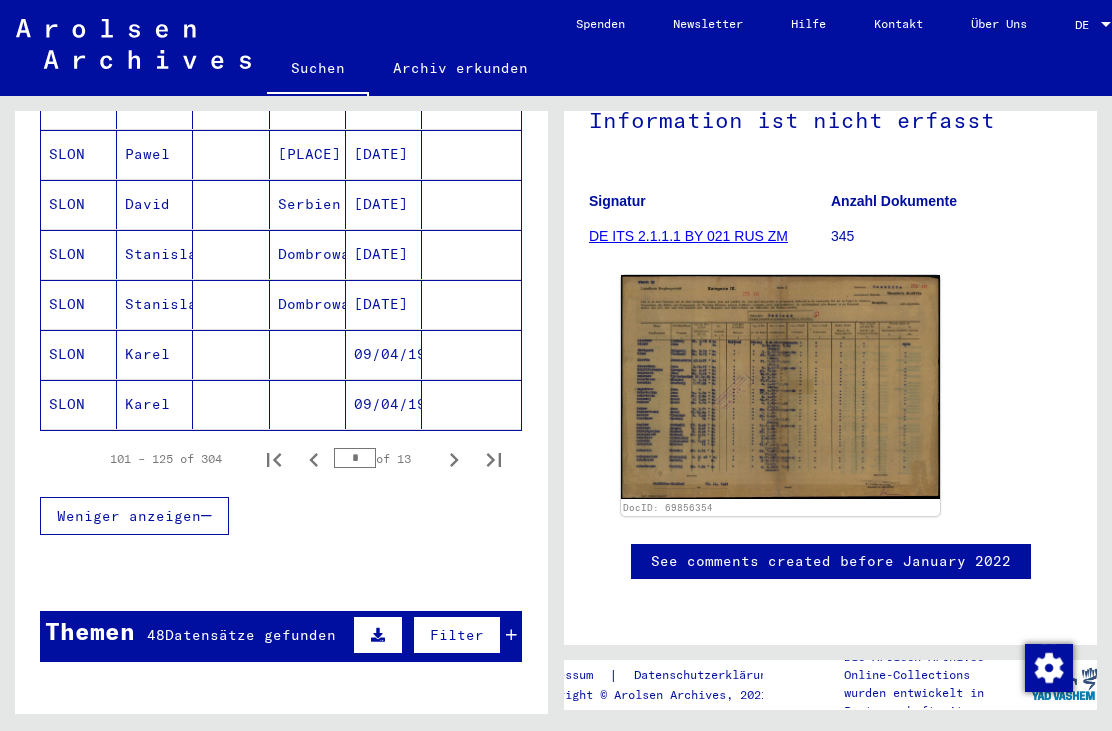 click 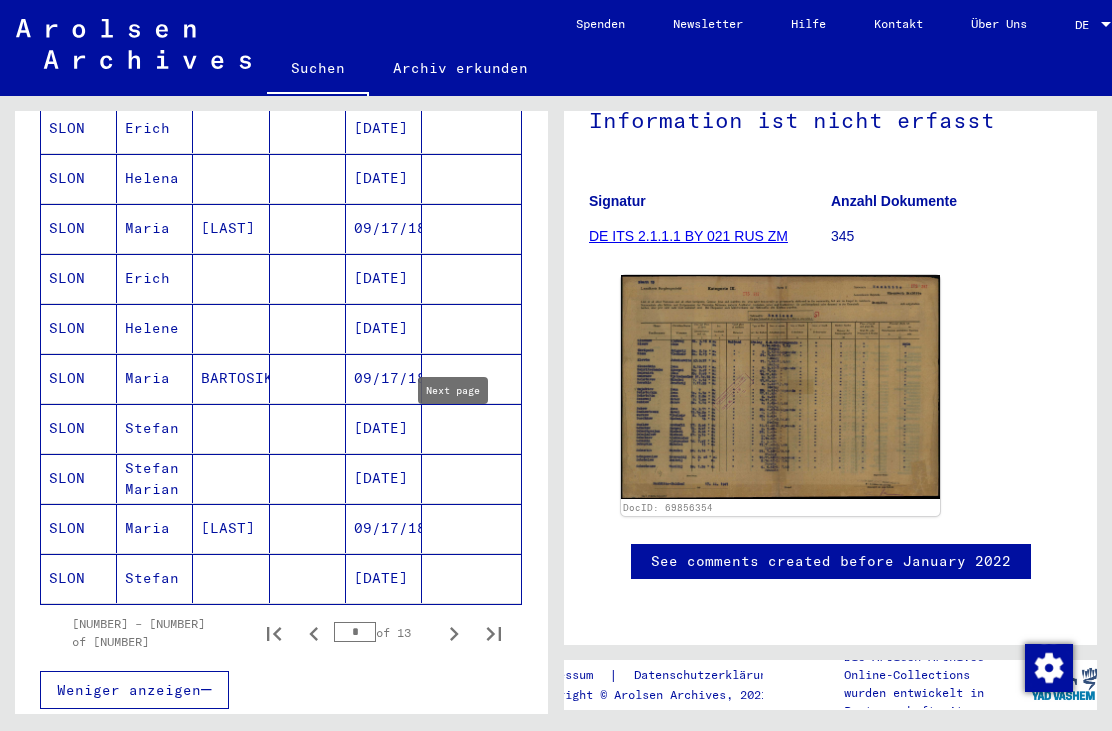 scroll, scrollTop: 1081, scrollLeft: 0, axis: vertical 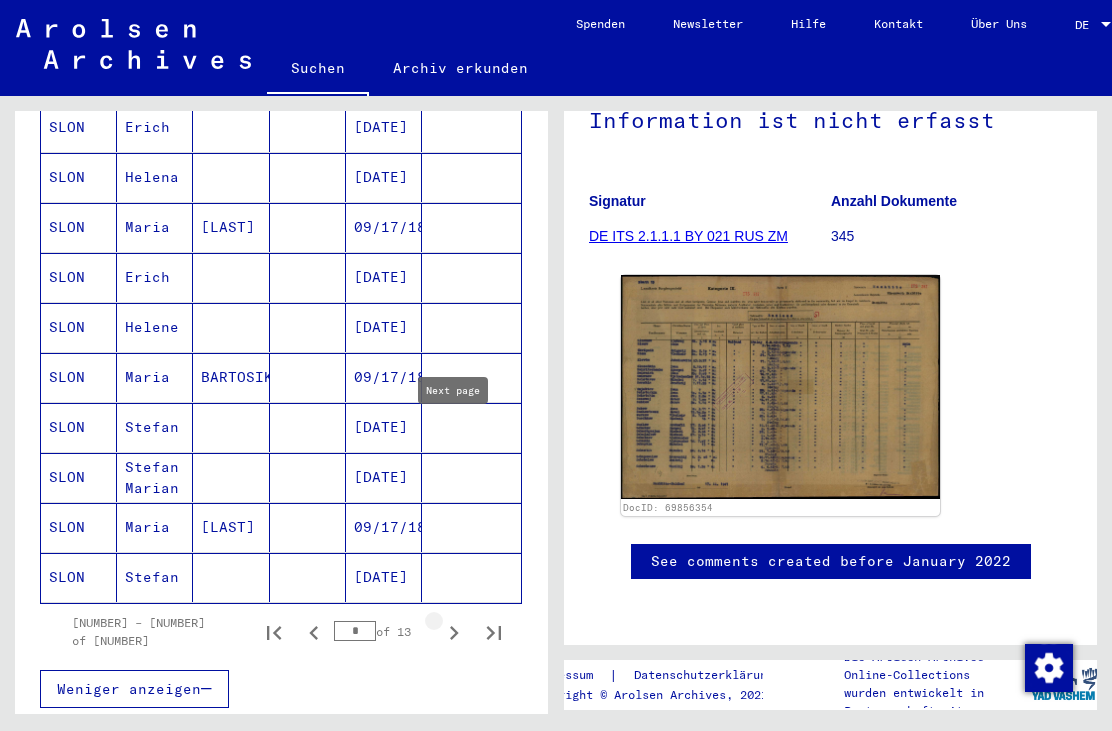 click 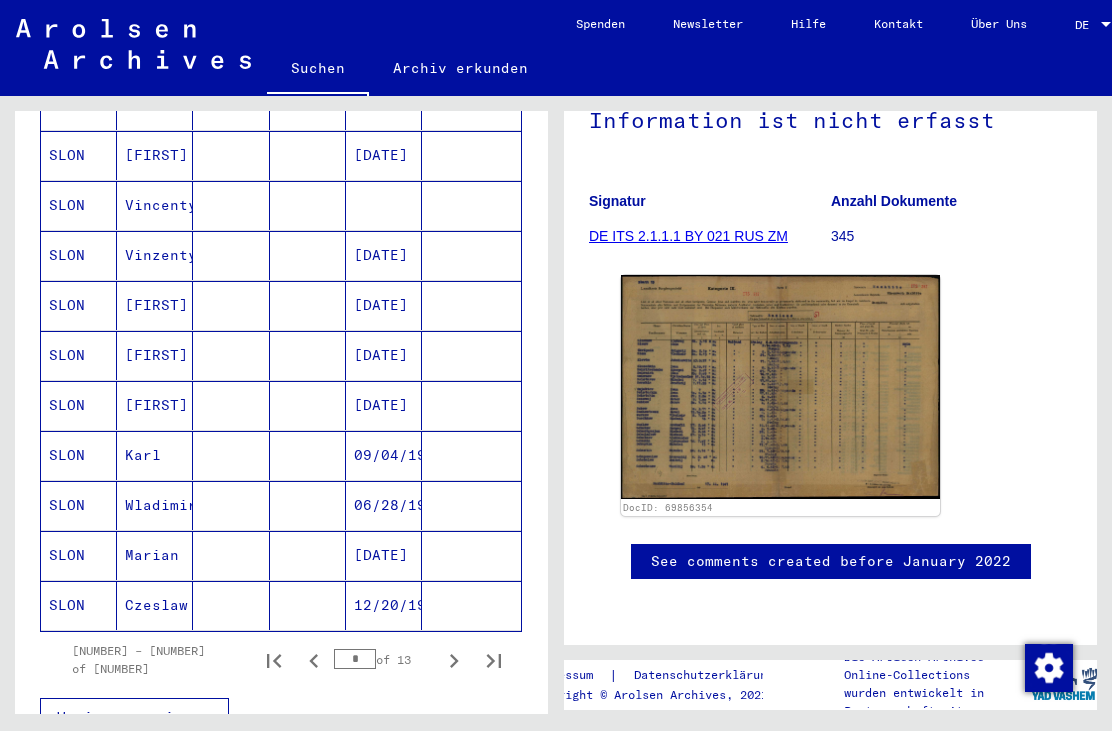scroll, scrollTop: 1081, scrollLeft: 0, axis: vertical 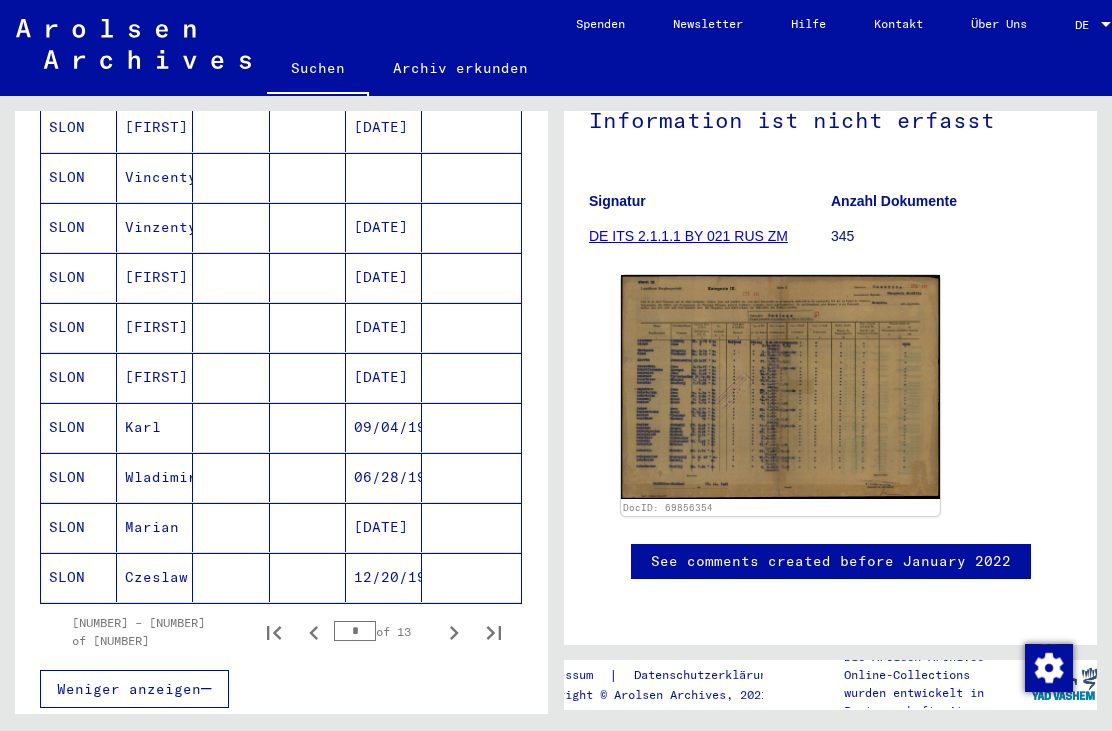 click 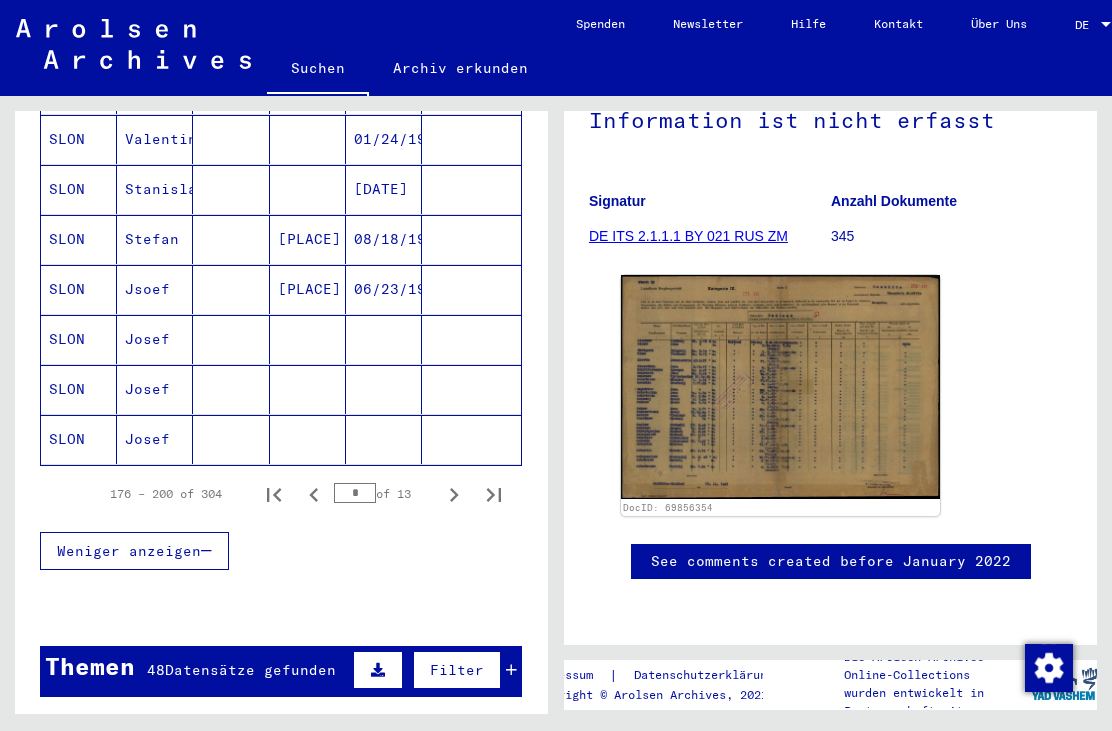 scroll, scrollTop: 1216, scrollLeft: 0, axis: vertical 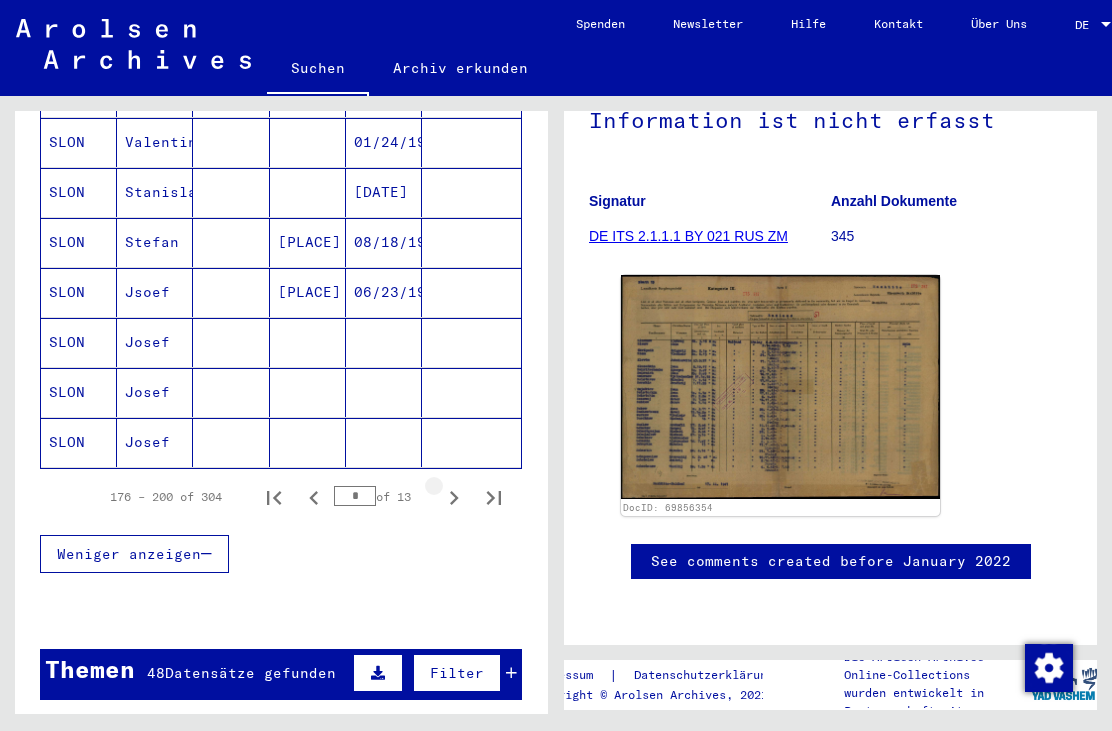 click 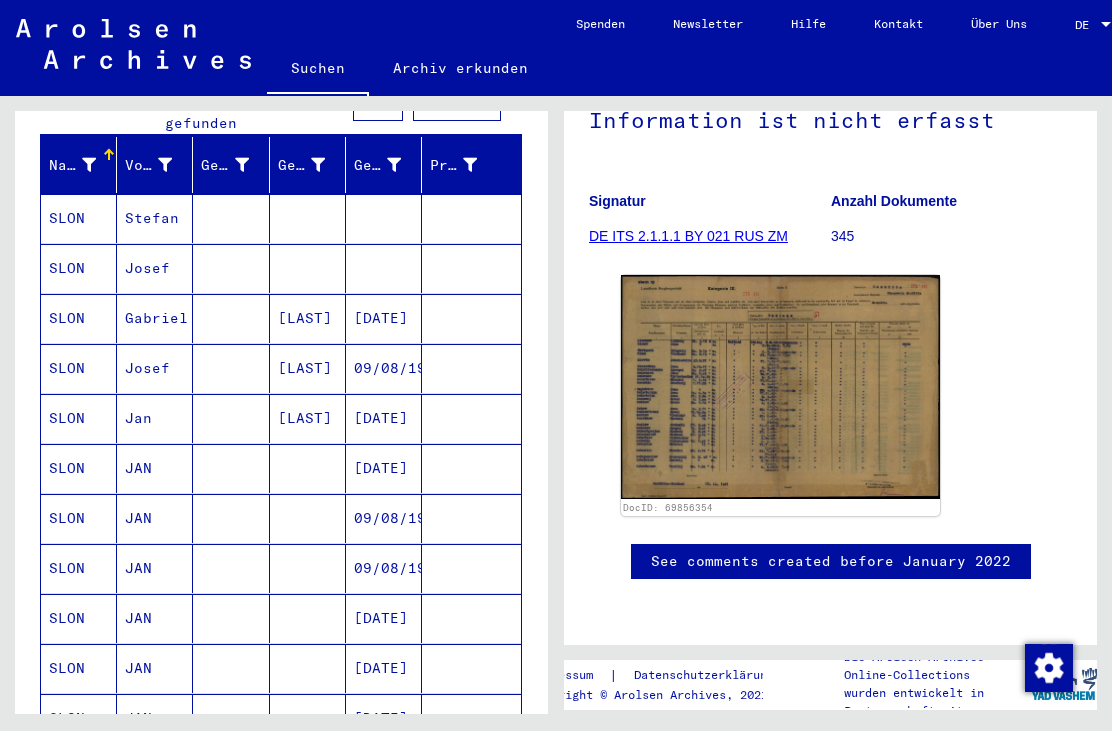 scroll, scrollTop: 240, scrollLeft: 0, axis: vertical 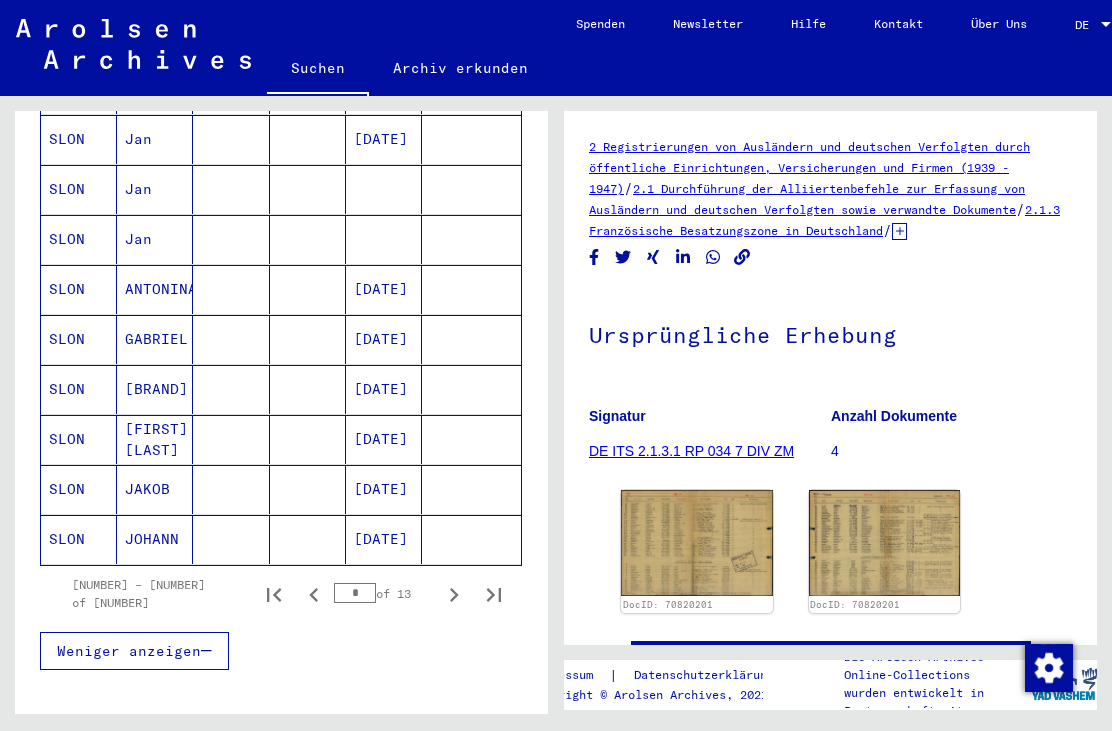 click 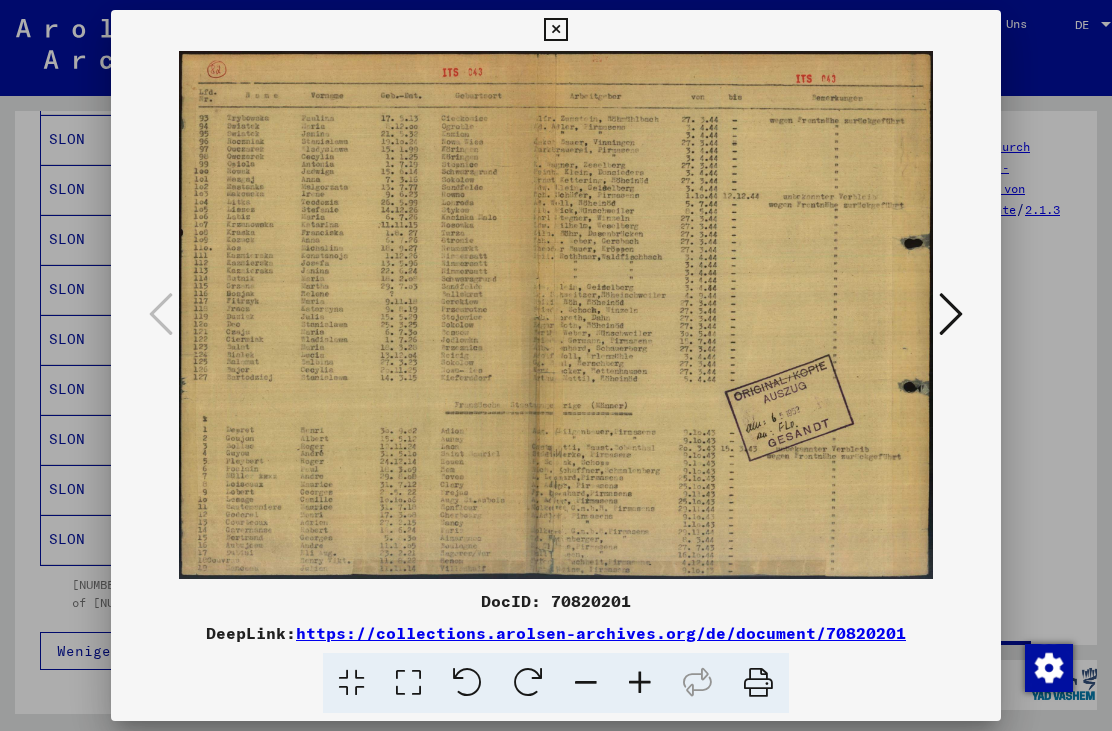click at bounding box center (555, 30) 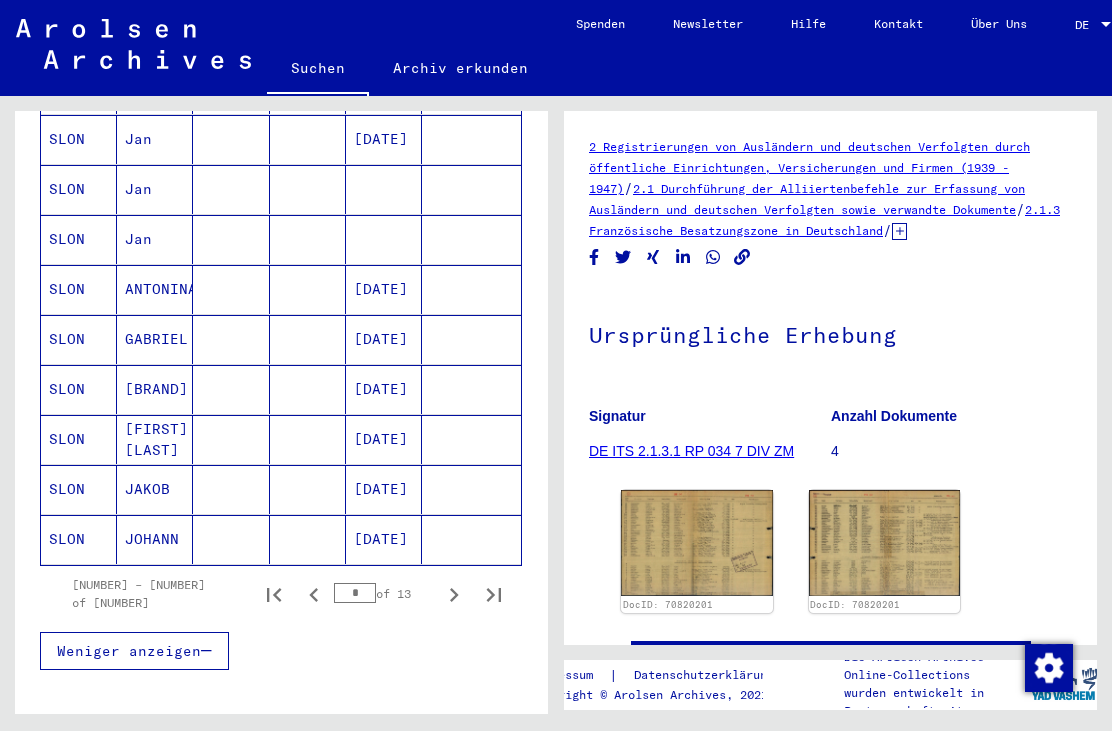 click 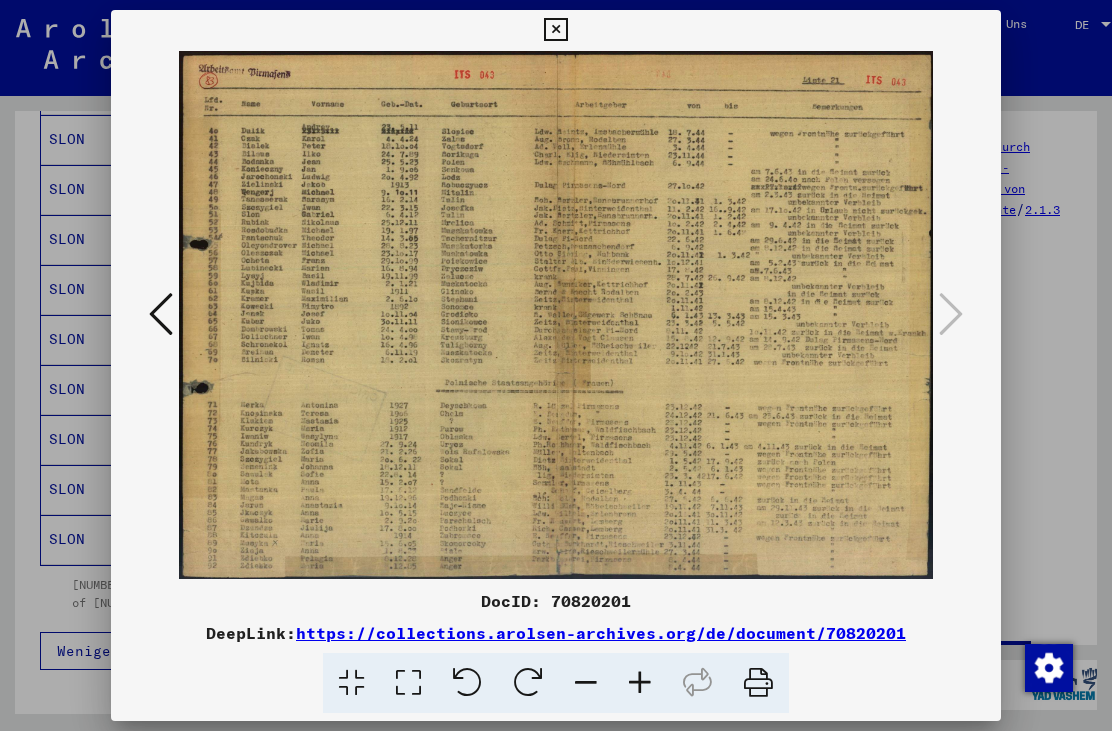 click at bounding box center [555, 30] 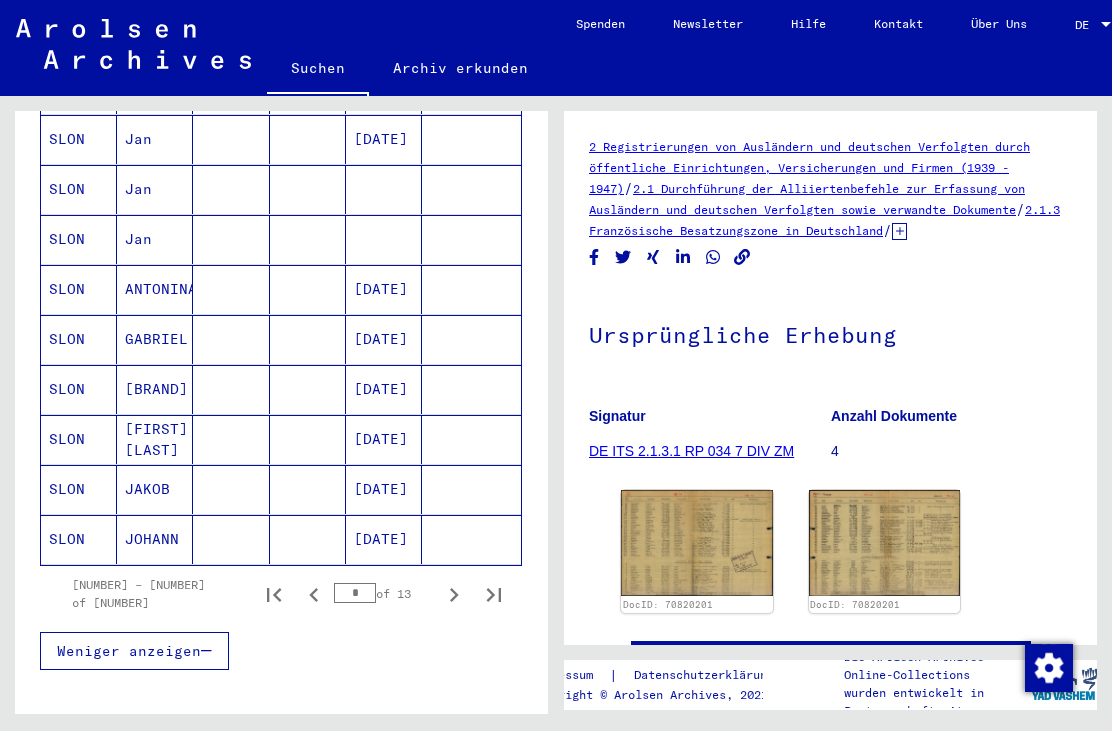 click 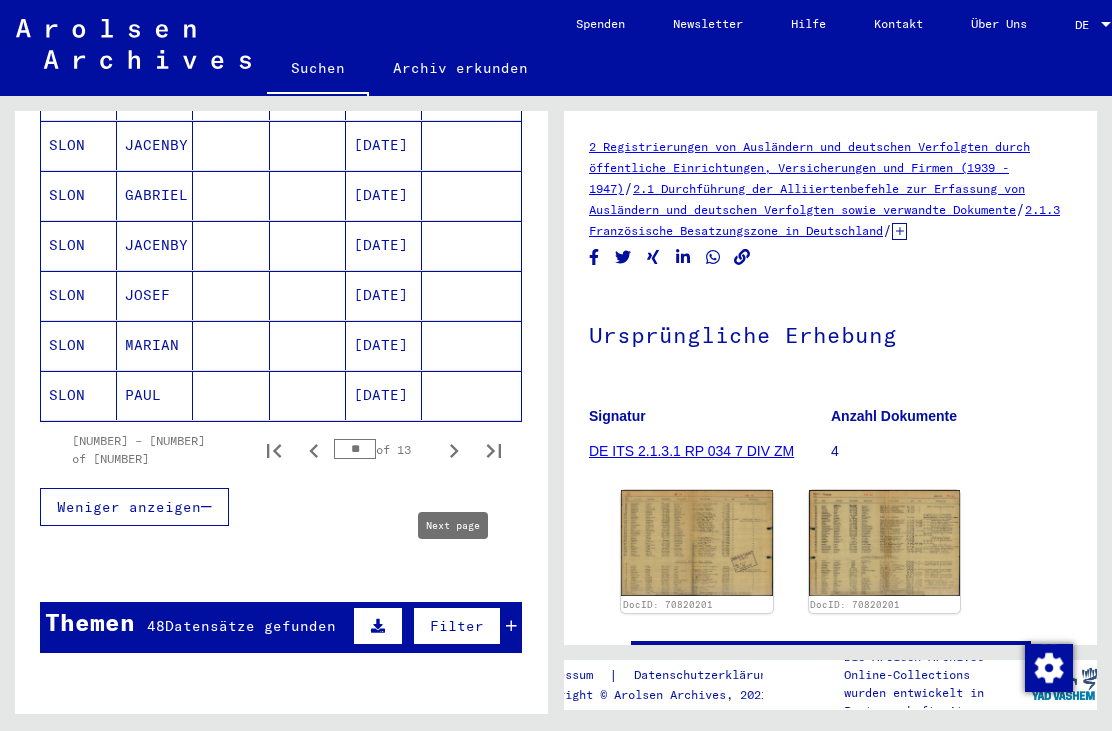 scroll, scrollTop: 1269, scrollLeft: 0, axis: vertical 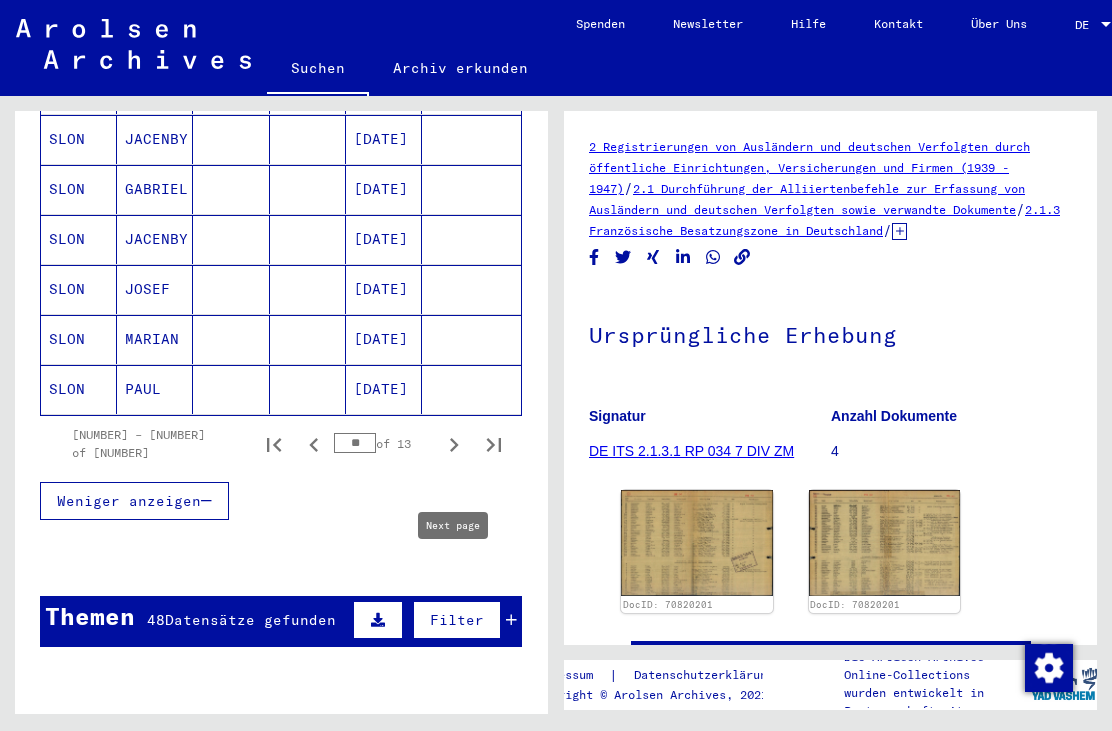 click 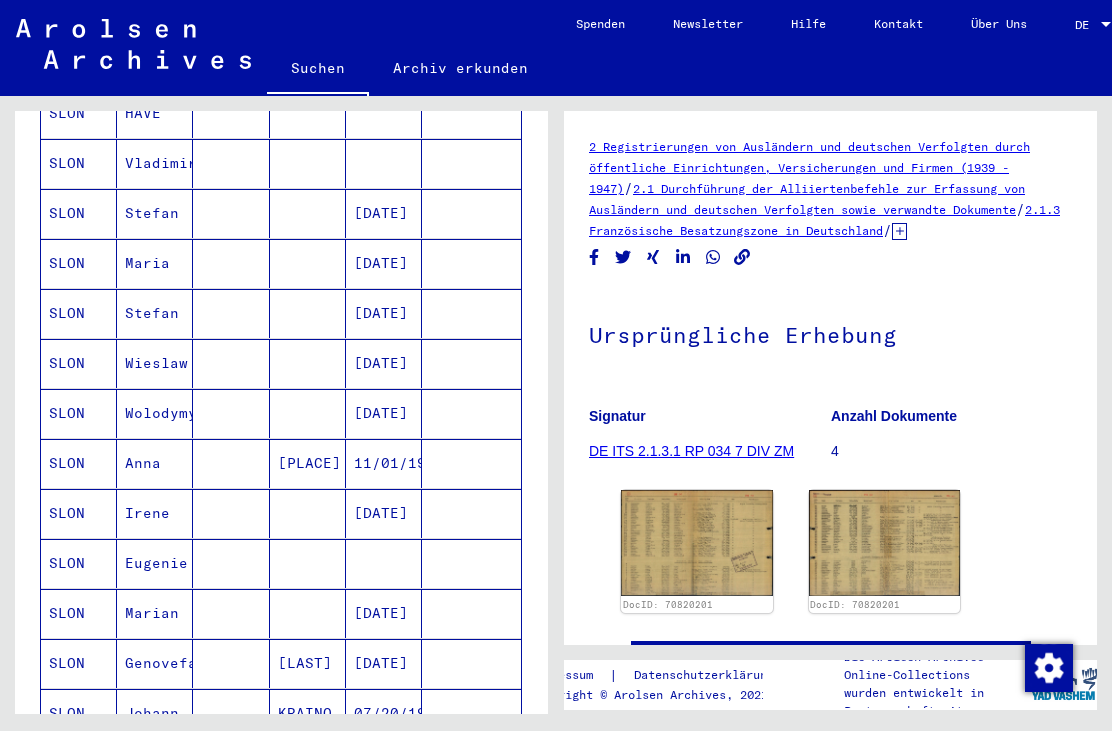 scroll, scrollTop: 536, scrollLeft: 0, axis: vertical 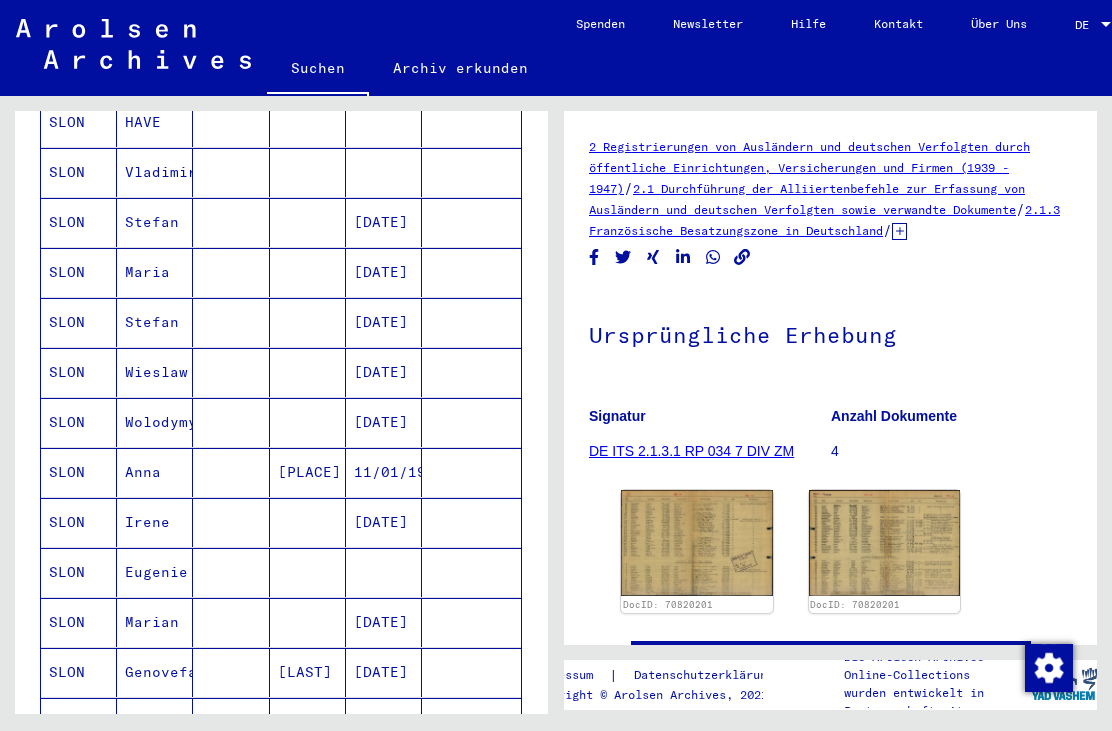click on "SLON" at bounding box center (79, 472) 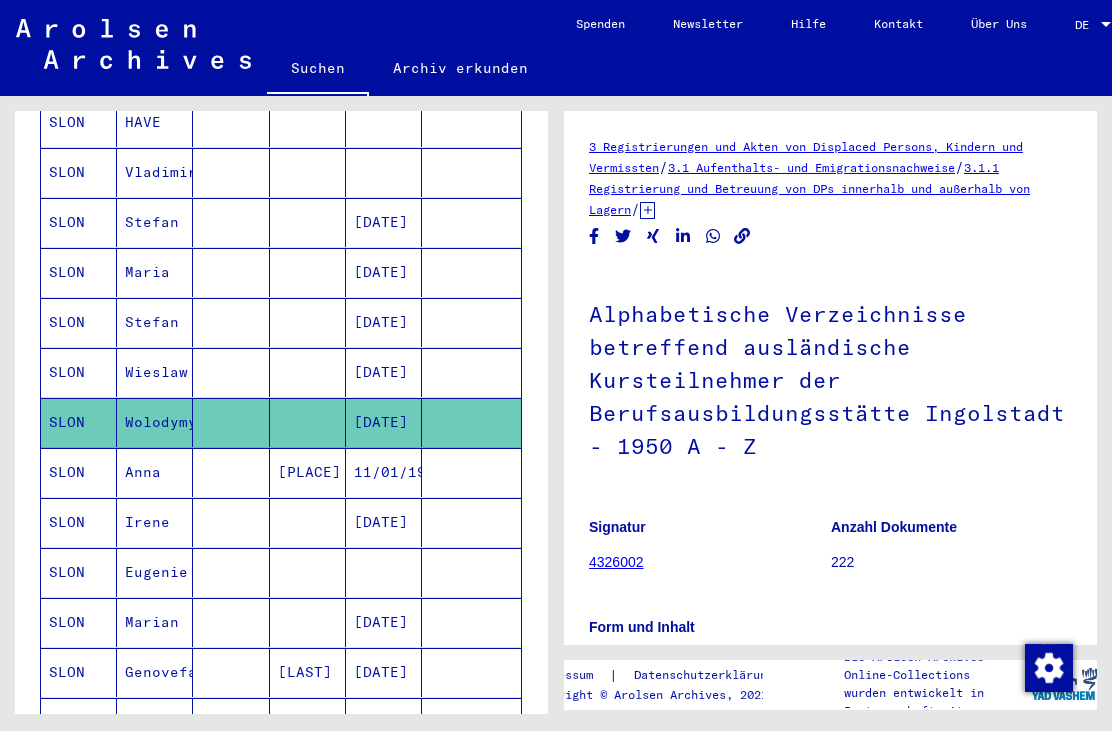 scroll, scrollTop: 217, scrollLeft: 0, axis: vertical 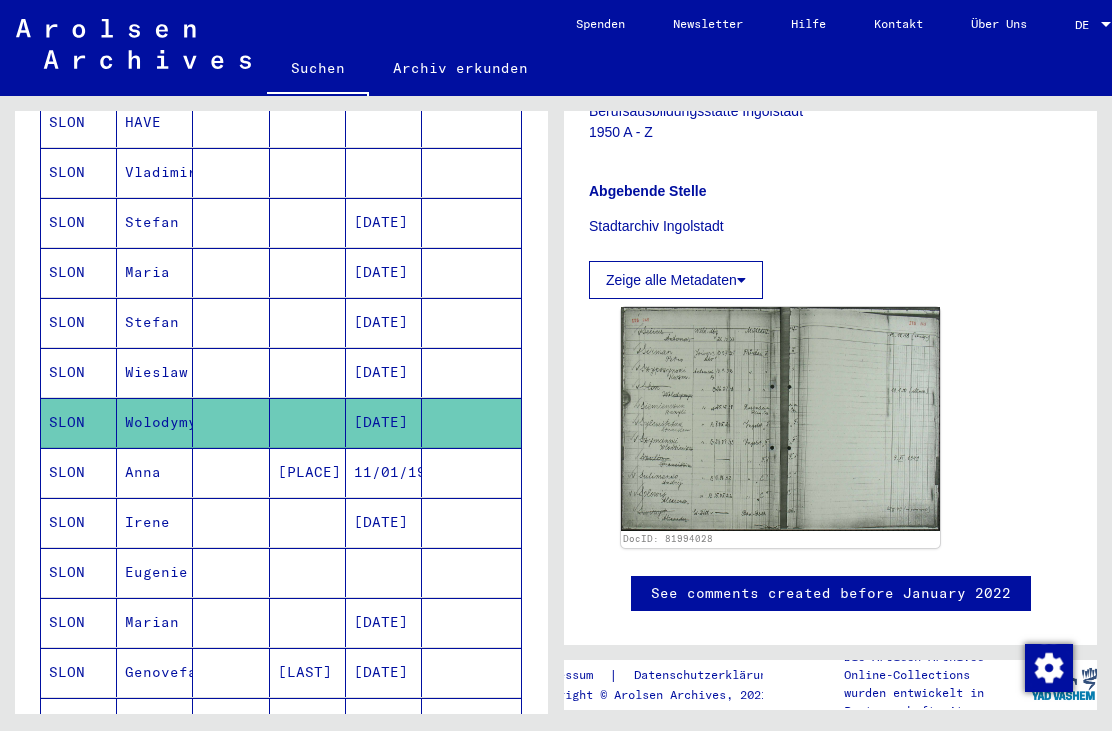 click 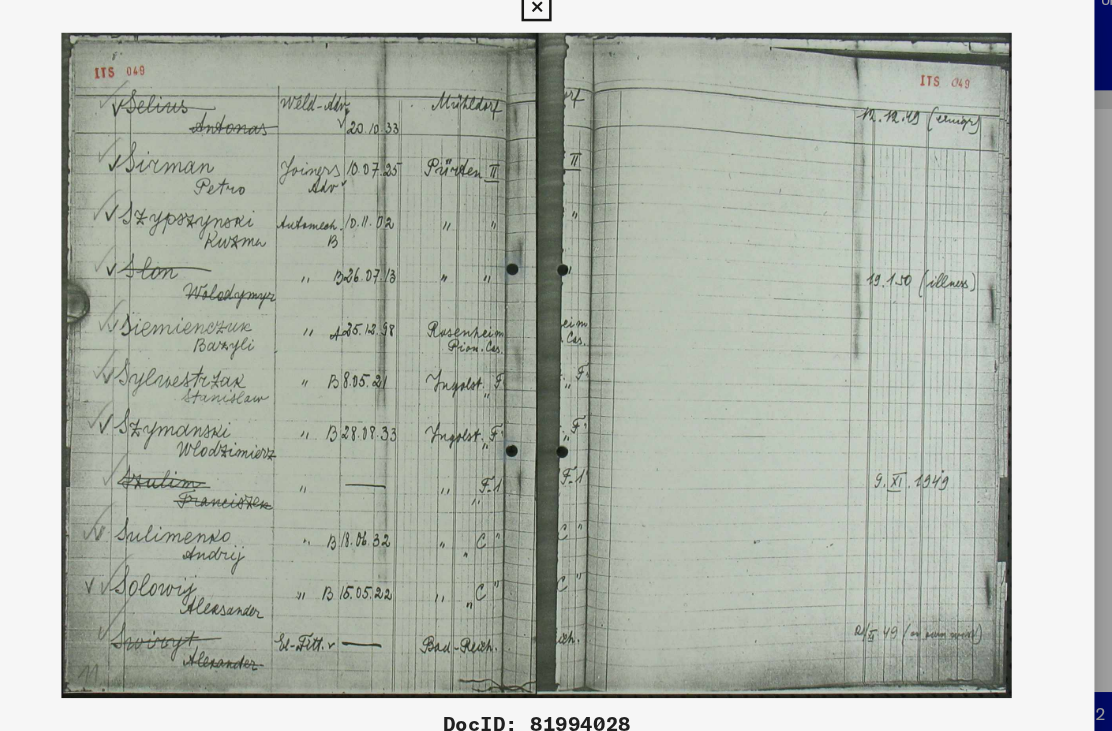 click at bounding box center (555, 30) 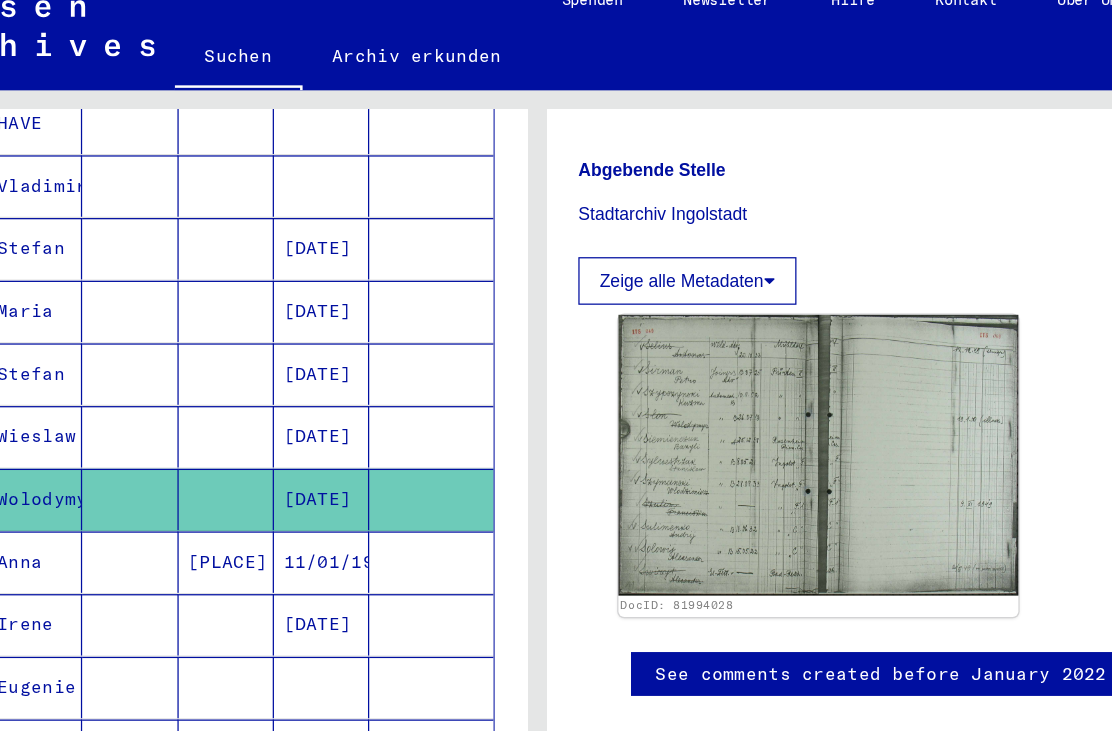 scroll, scrollTop: 792, scrollLeft: 0, axis: vertical 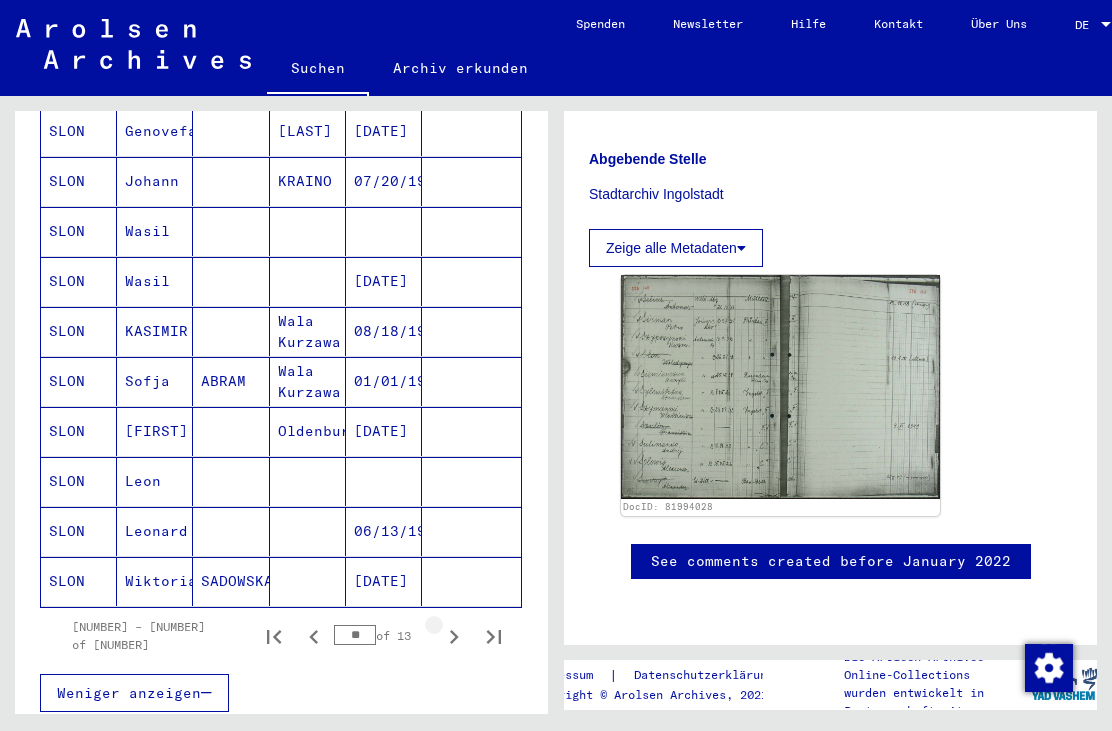 click 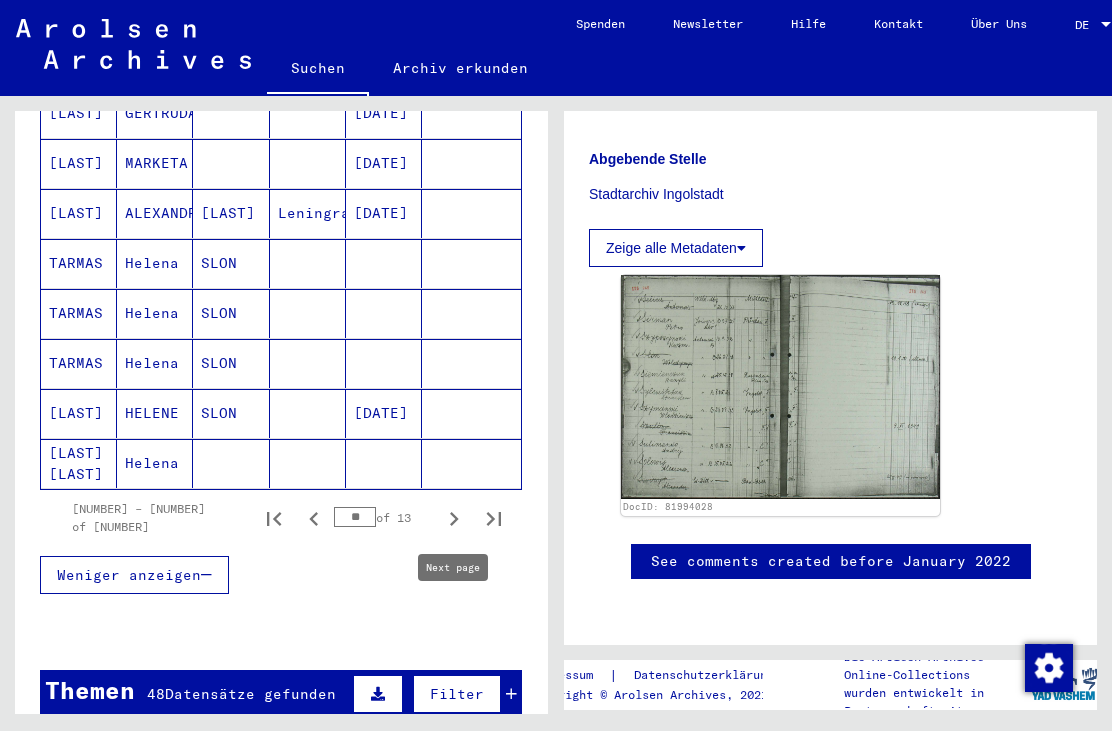click 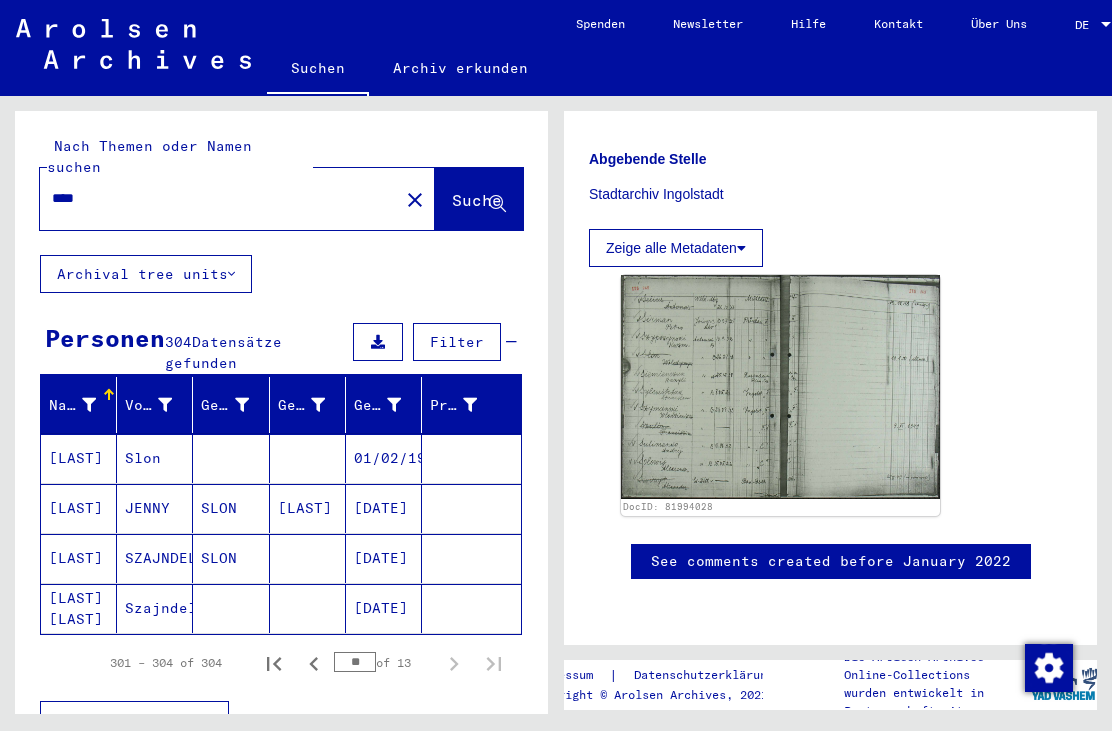 scroll, scrollTop: 0, scrollLeft: 0, axis: both 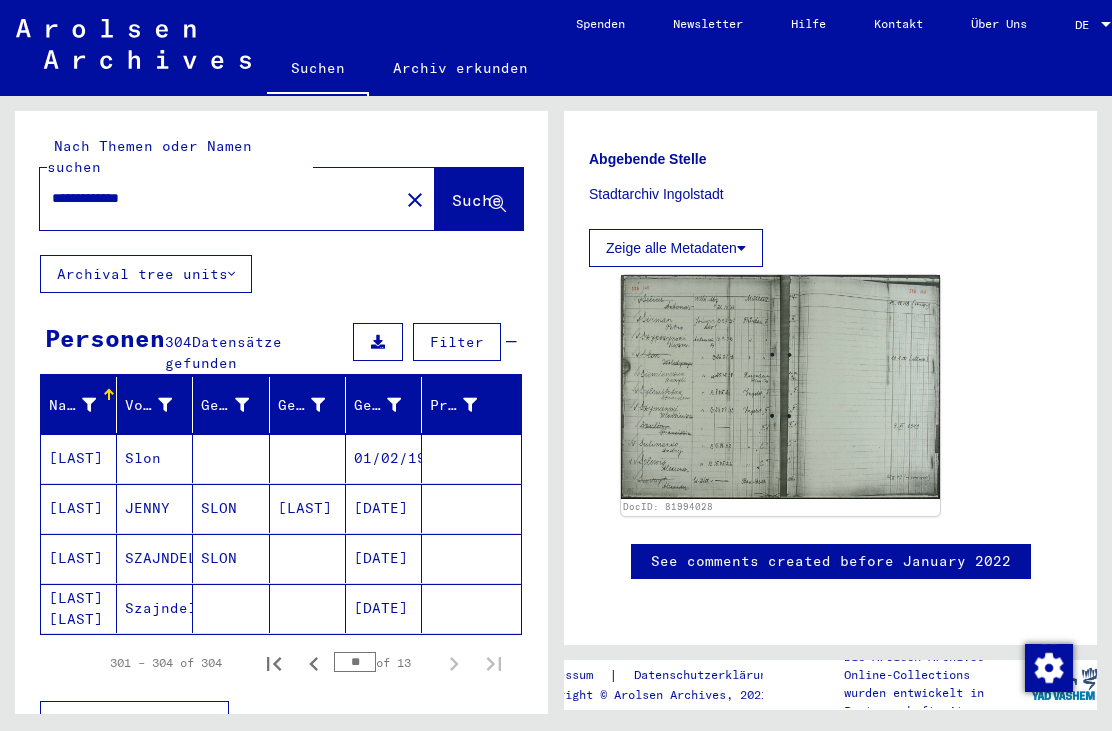 type on "**********" 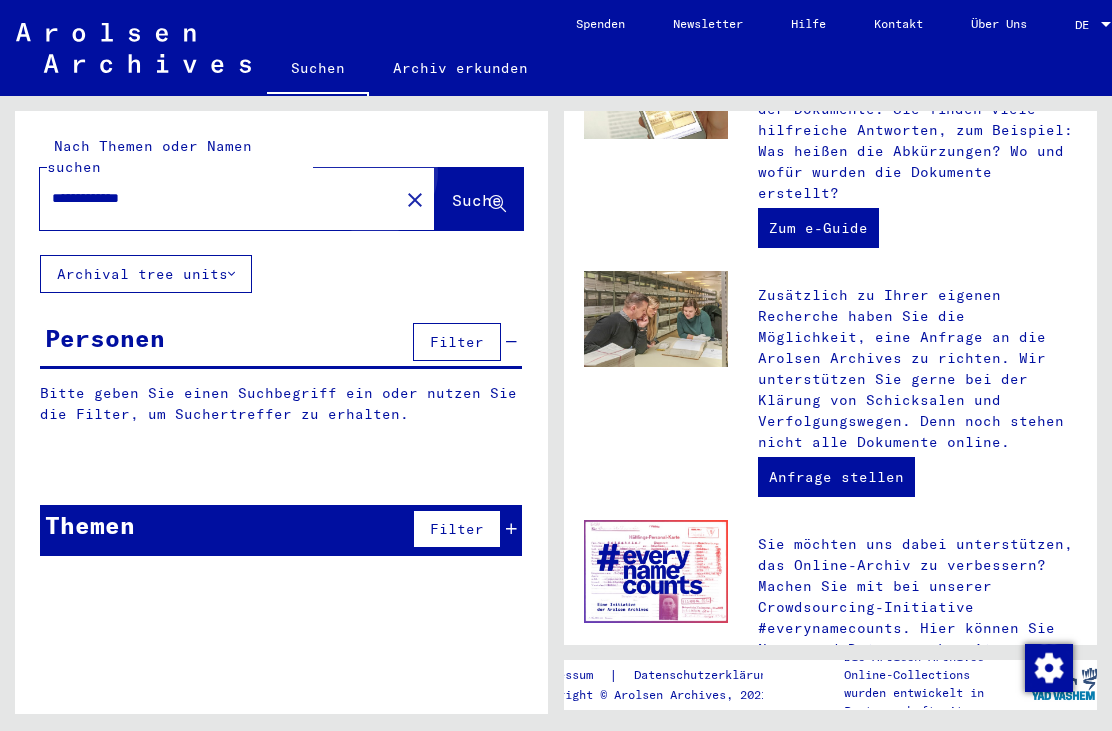 scroll, scrollTop: 0, scrollLeft: 0, axis: both 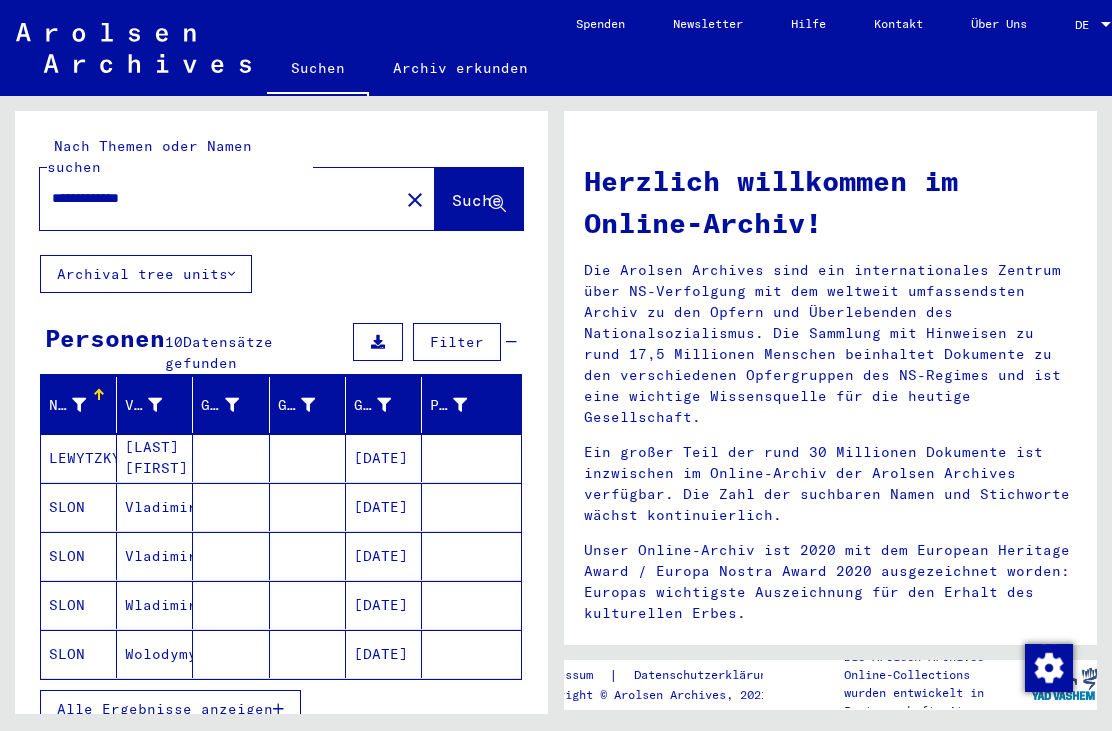 click on "SLON" at bounding box center [79, 556] 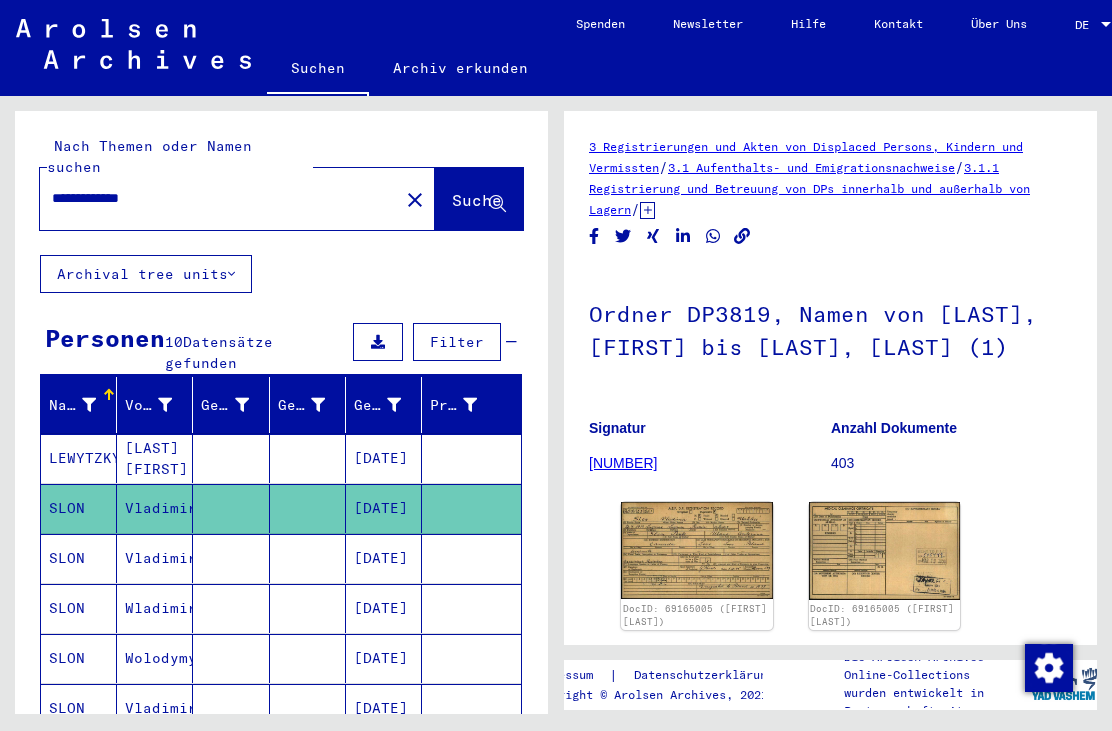 scroll, scrollTop: 0, scrollLeft: 0, axis: both 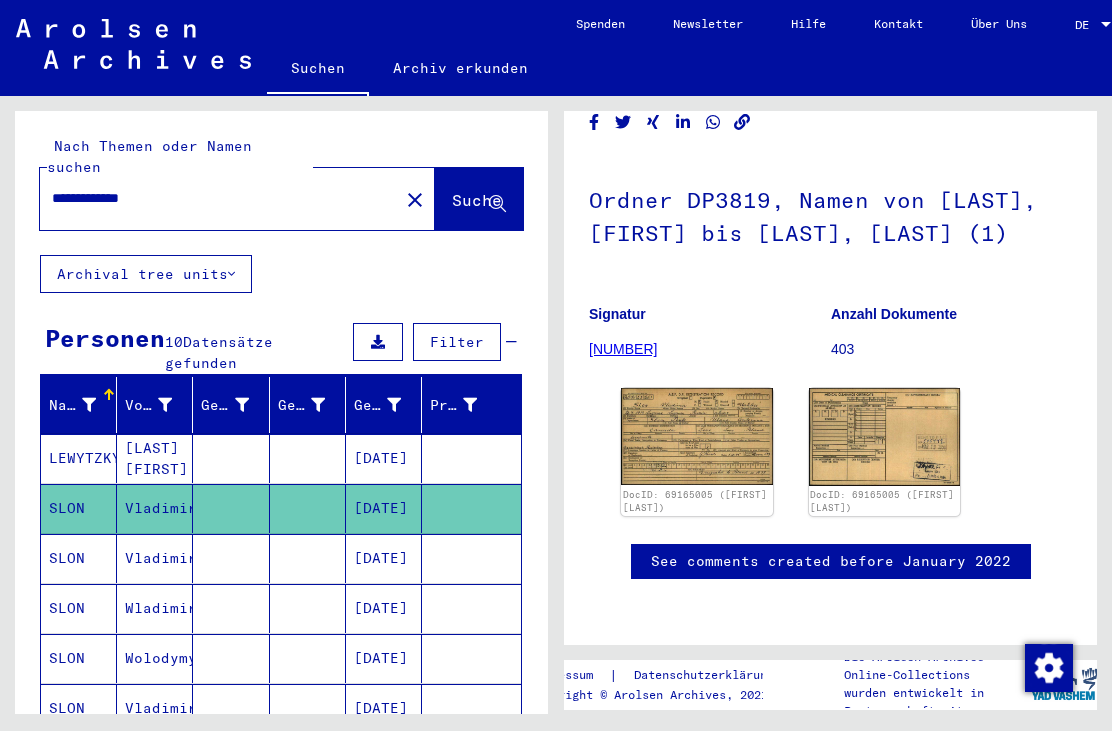 click 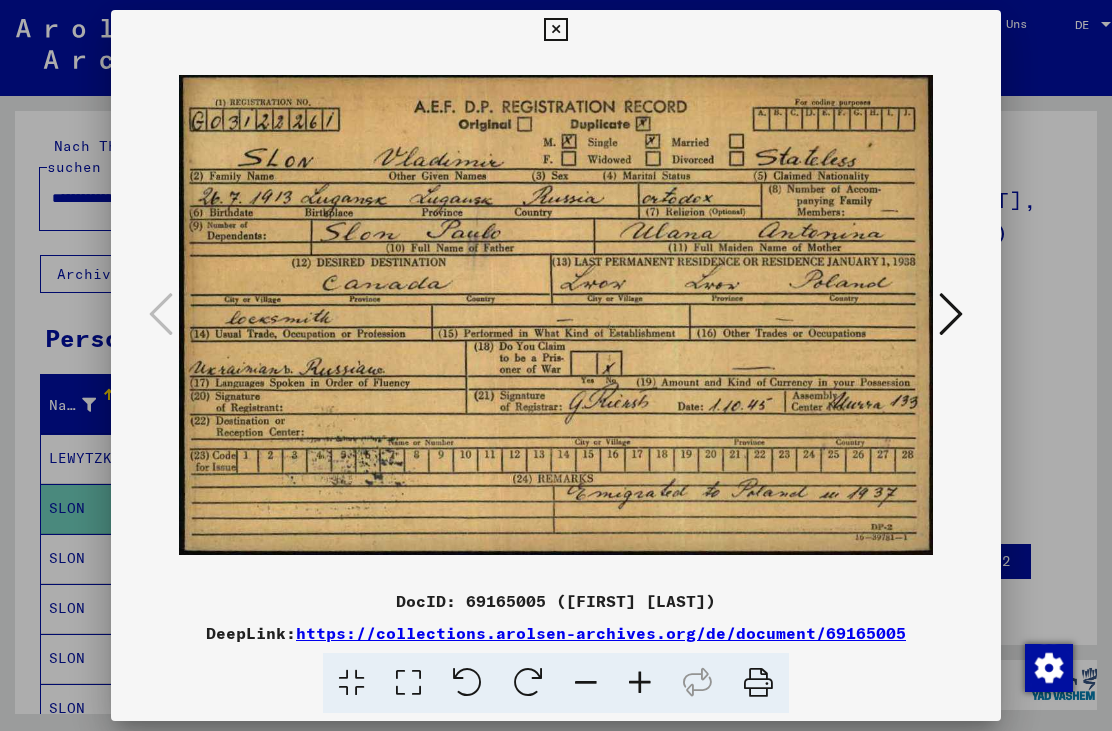 click at bounding box center (951, 314) 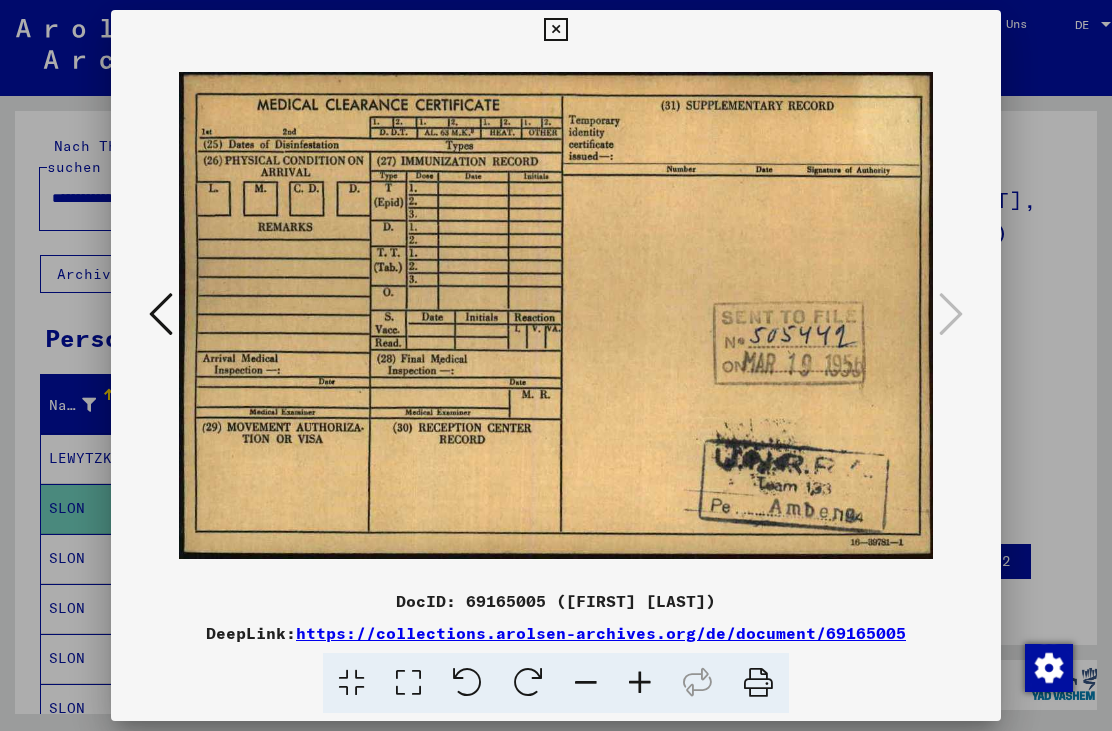 click at bounding box center [555, 30] 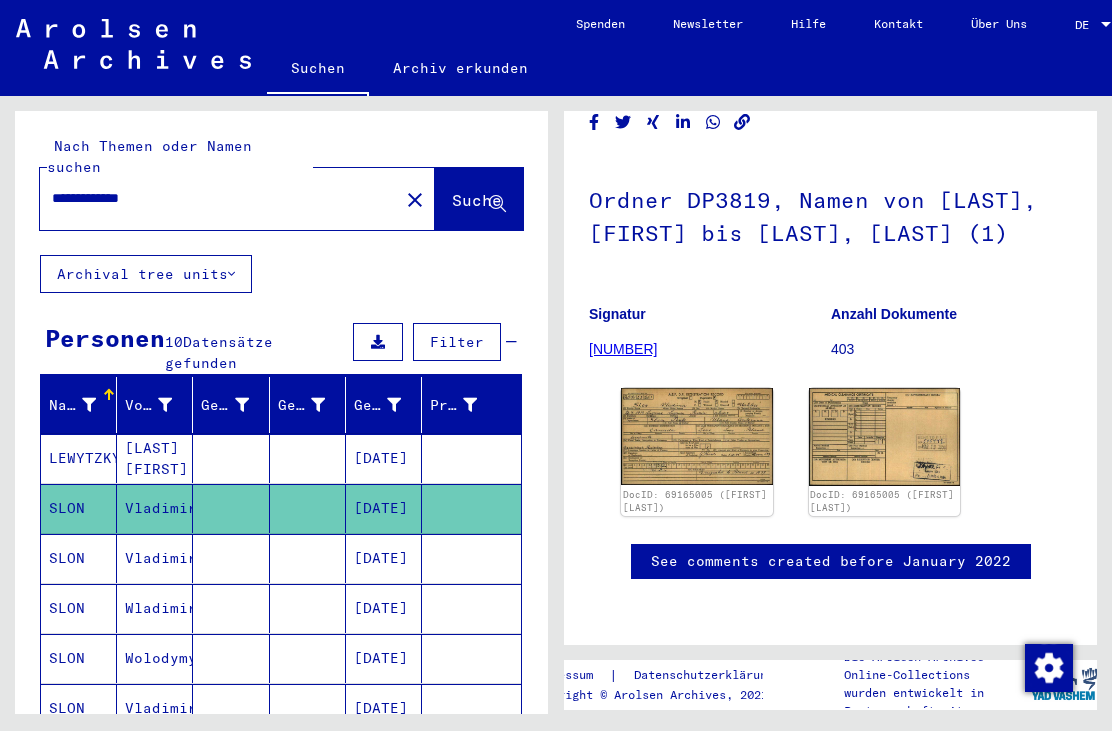 click on "SLON" at bounding box center [79, 608] 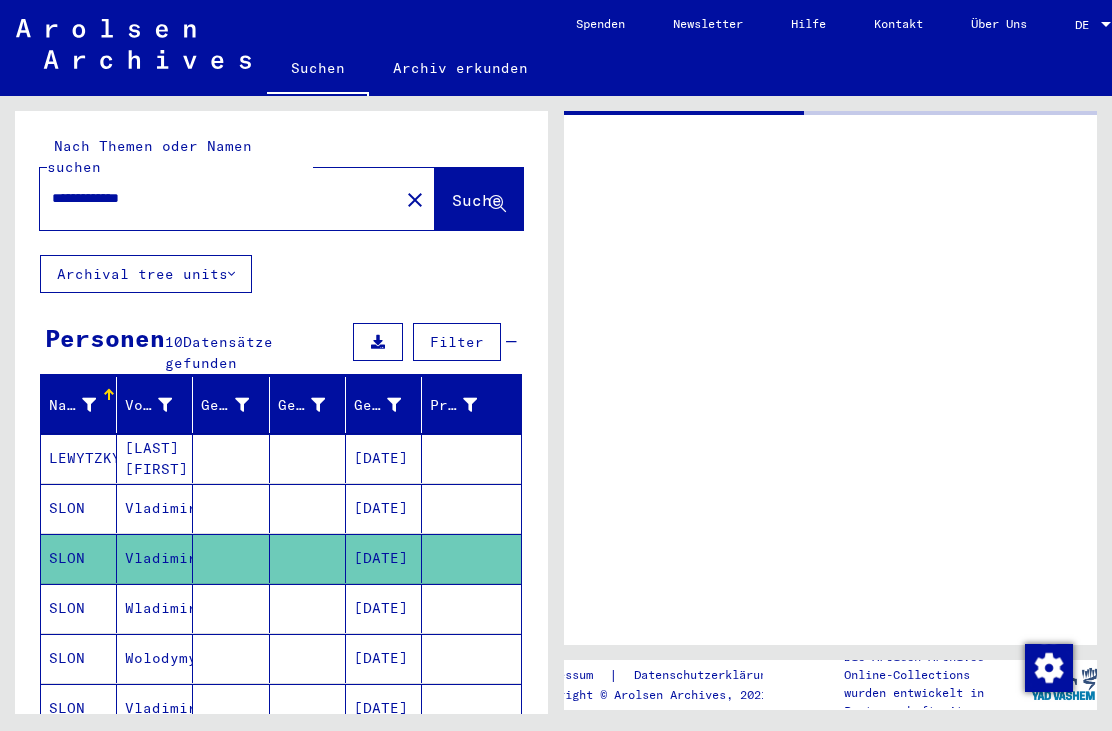 scroll, scrollTop: 0, scrollLeft: 0, axis: both 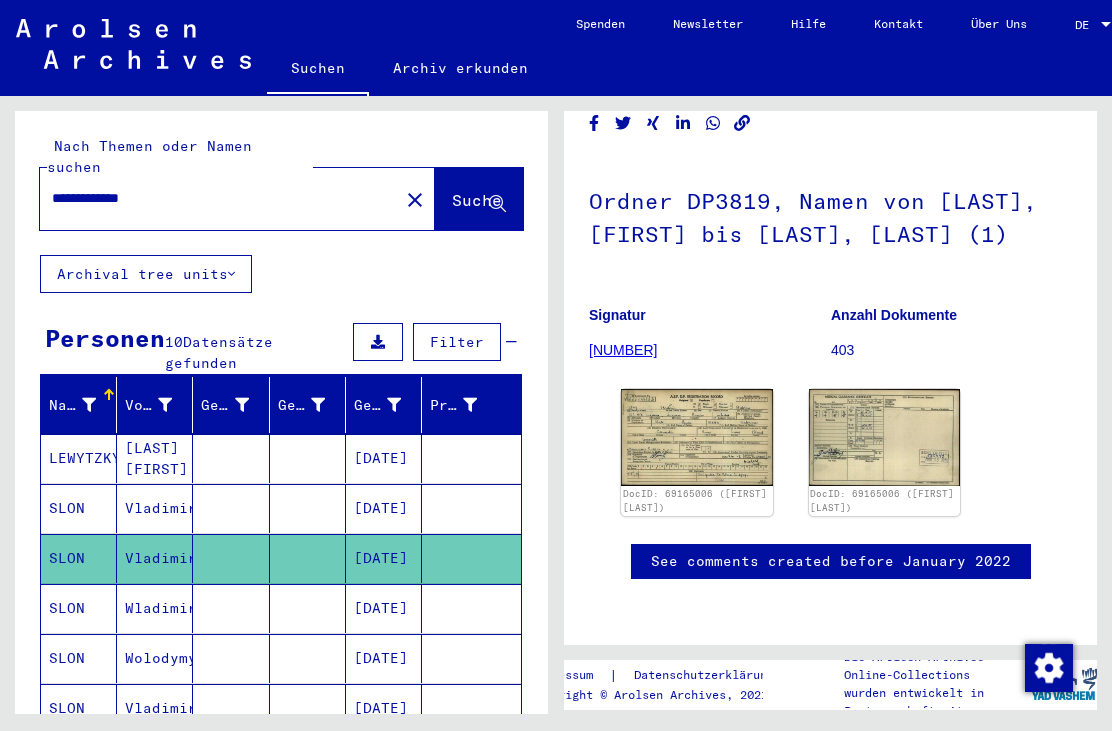 click 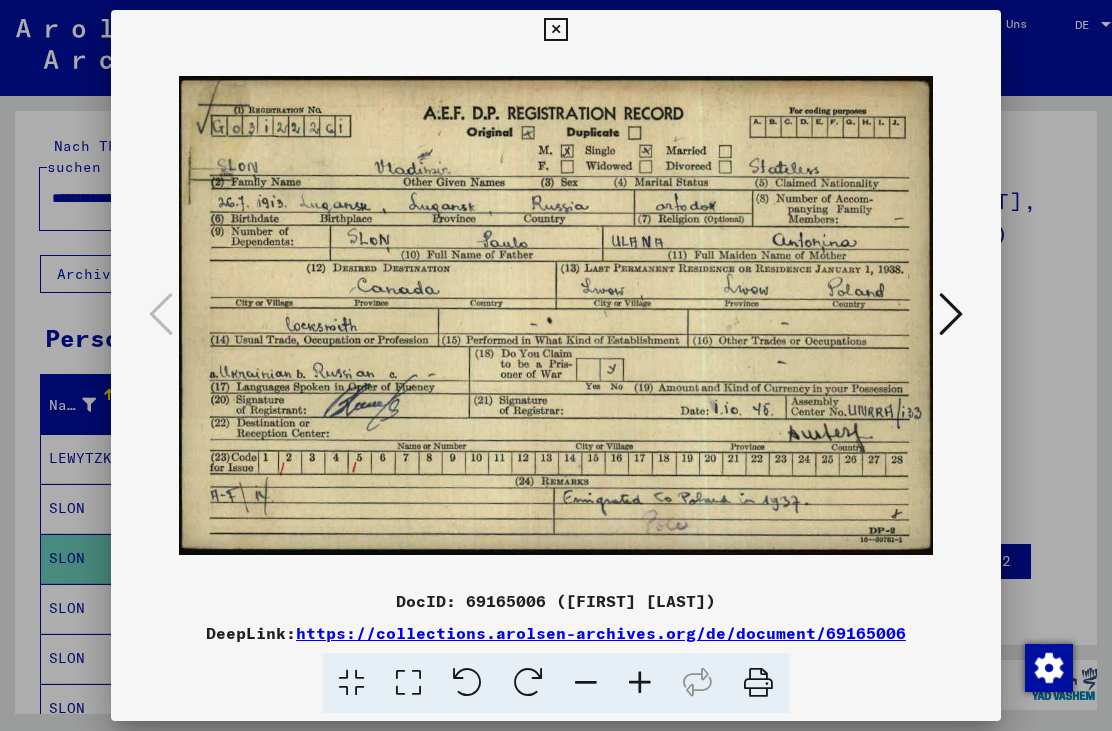 click at bounding box center (951, 314) 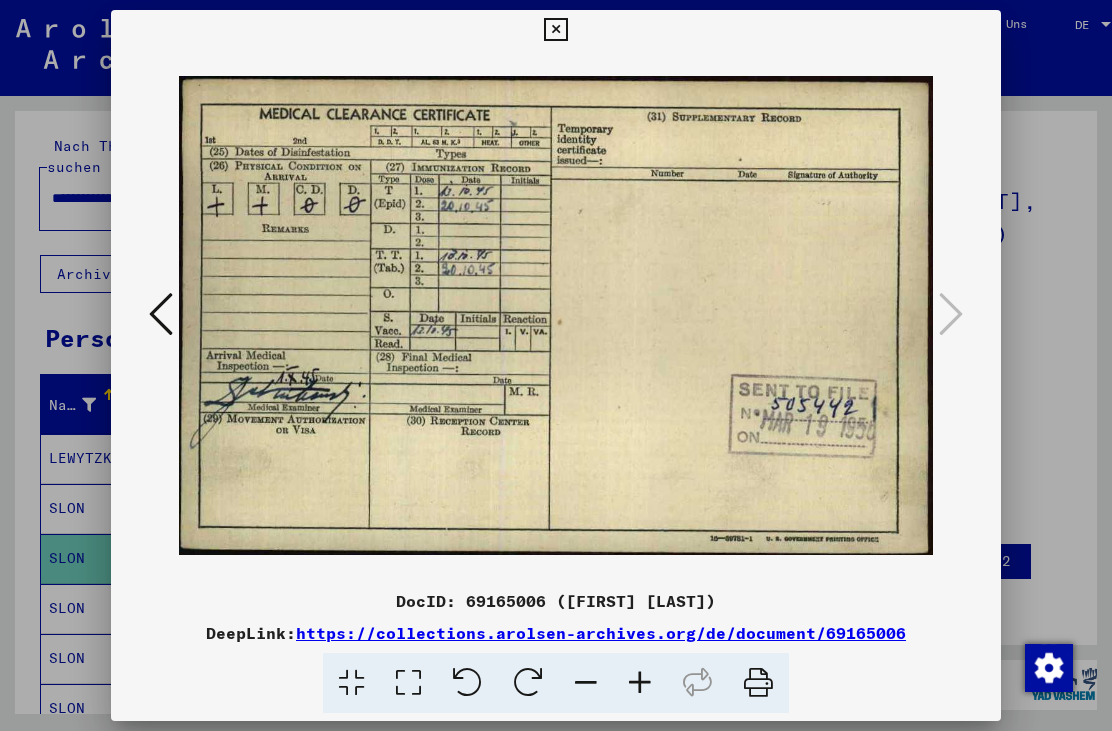 click at bounding box center (555, 30) 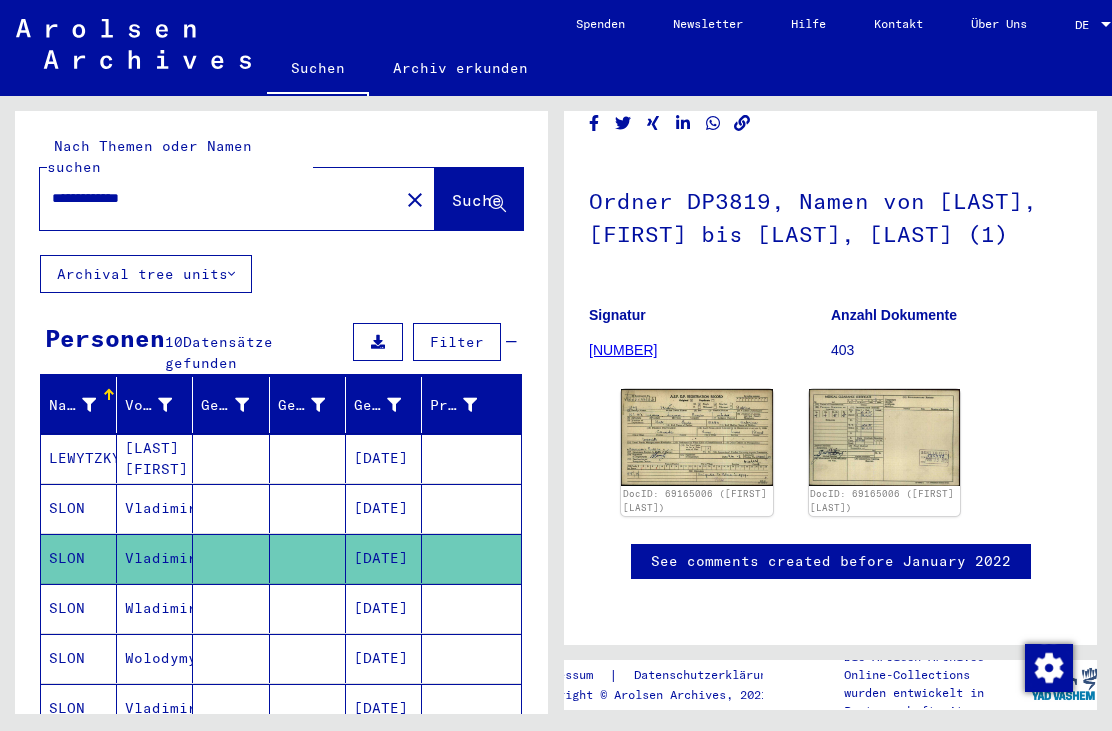 click on "SLON" at bounding box center (79, 658) 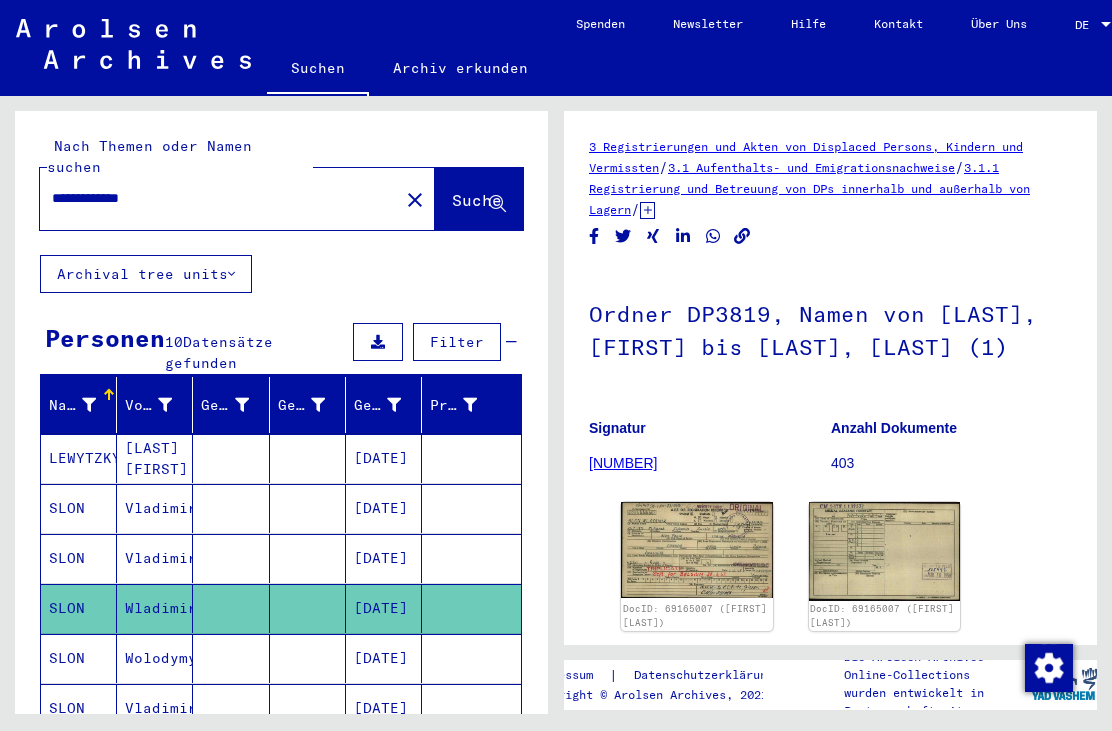 scroll, scrollTop: 173, scrollLeft: 0, axis: vertical 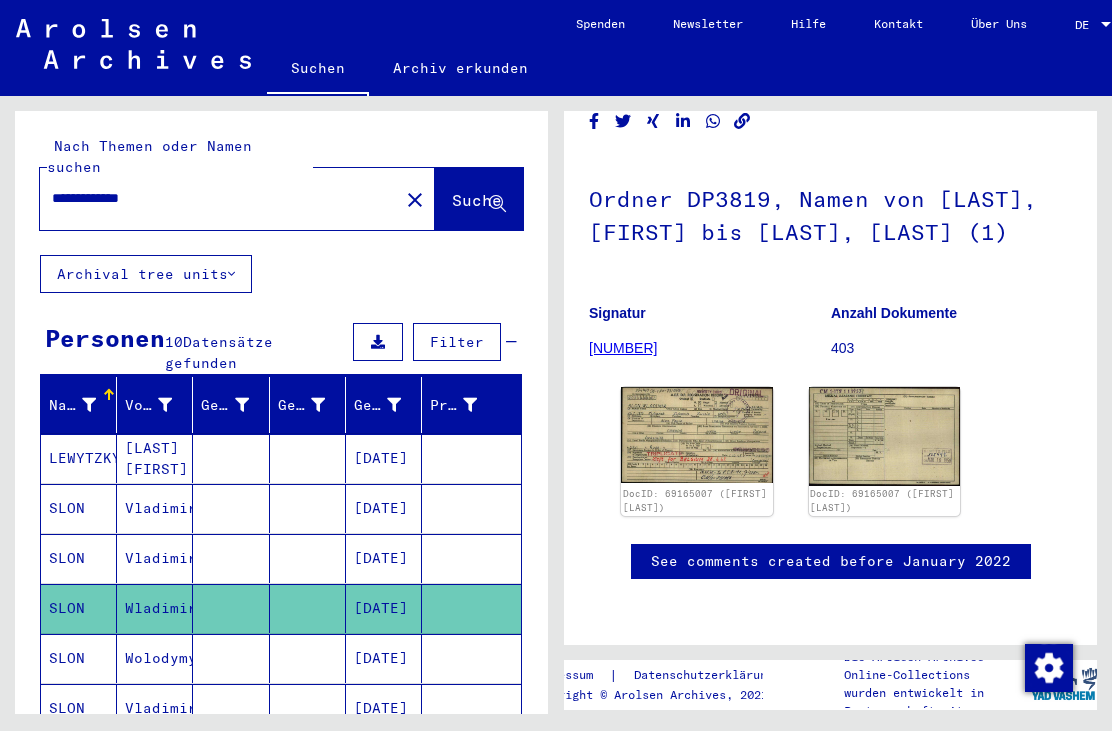 click 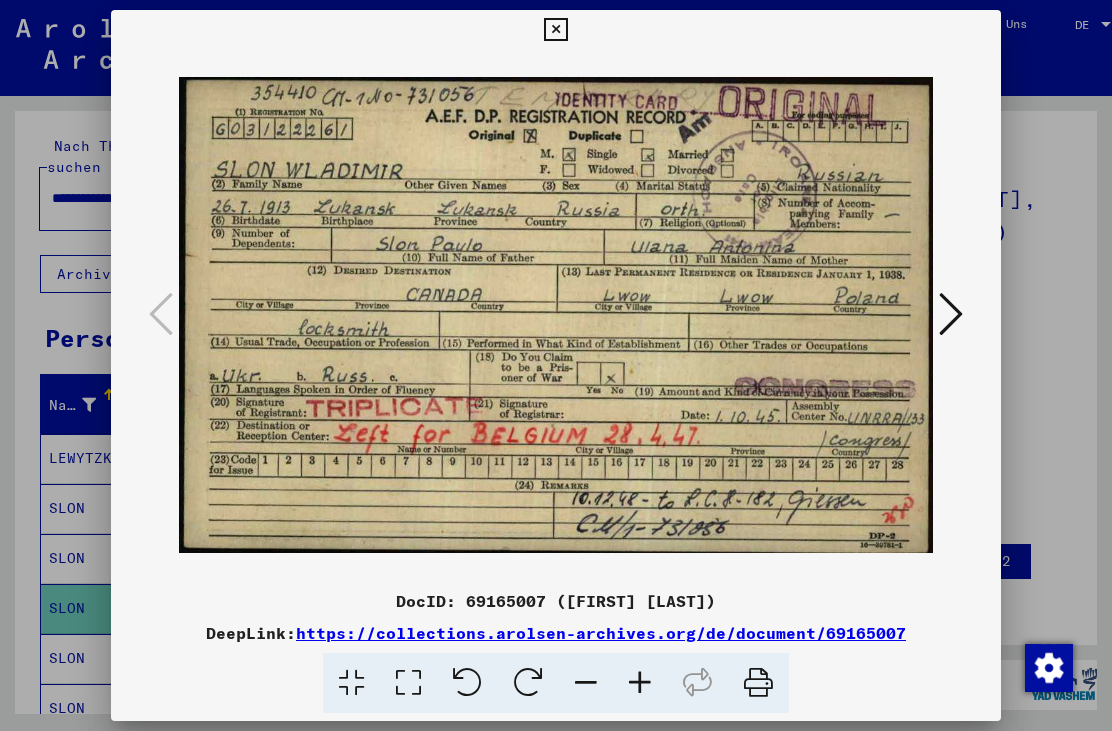click at bounding box center (951, 314) 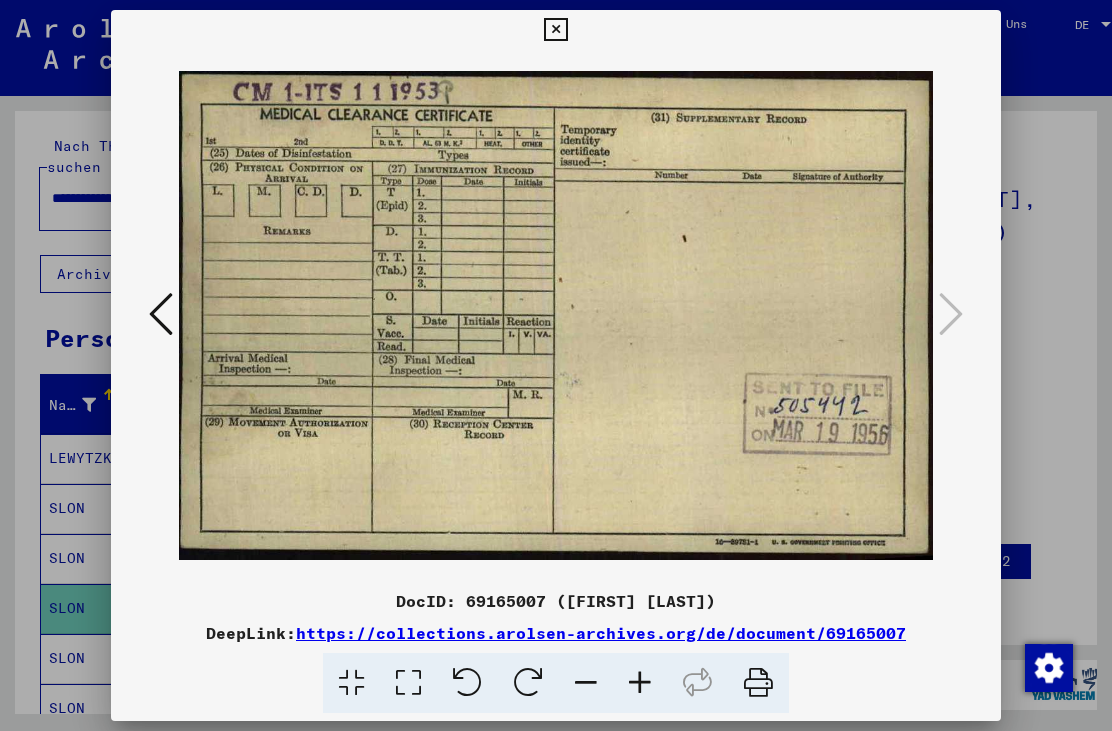 click at bounding box center [161, 315] 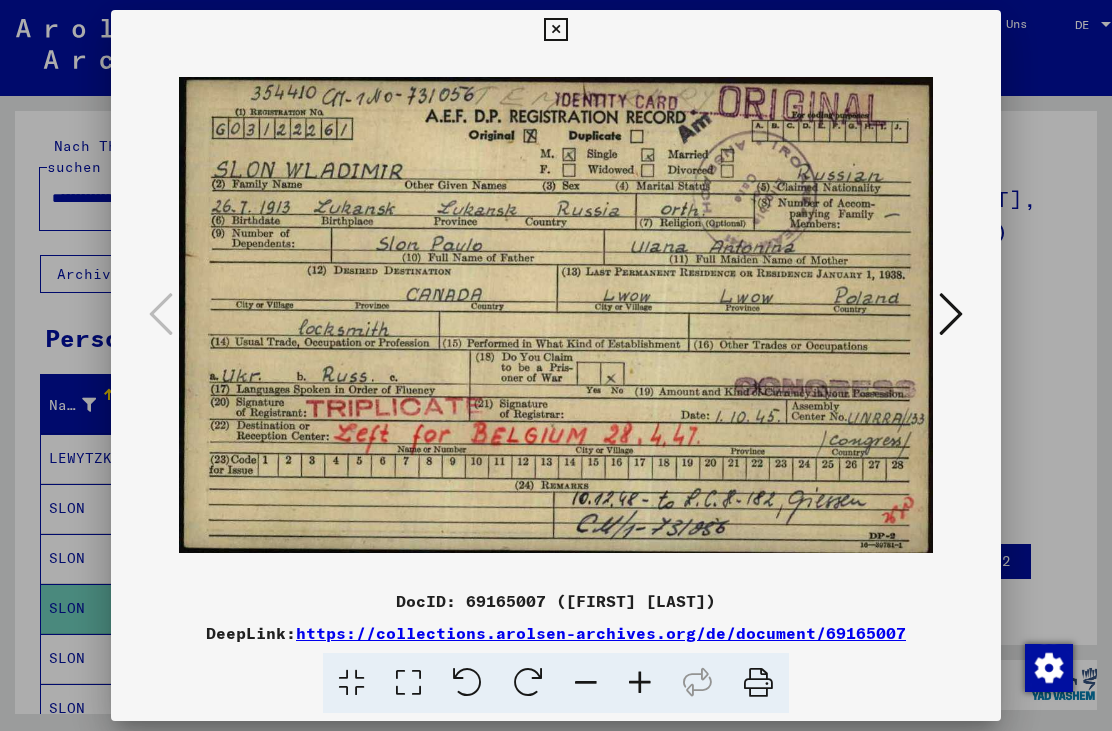 click at bounding box center [555, 30] 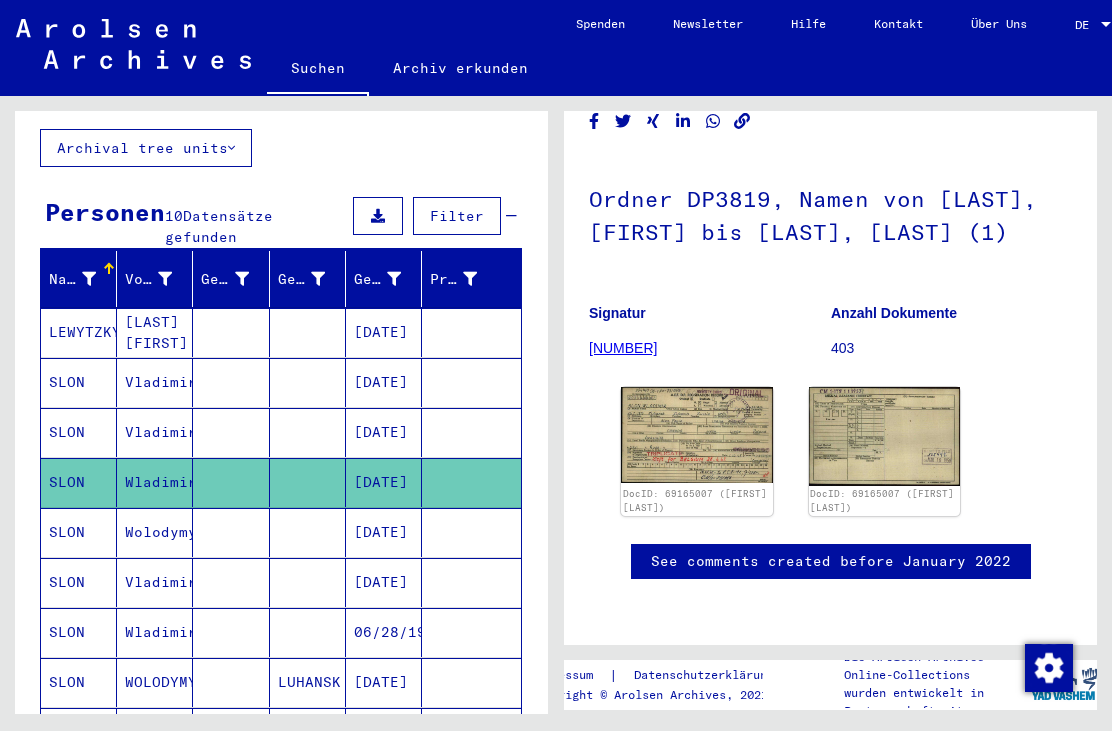 scroll, scrollTop: 129, scrollLeft: 0, axis: vertical 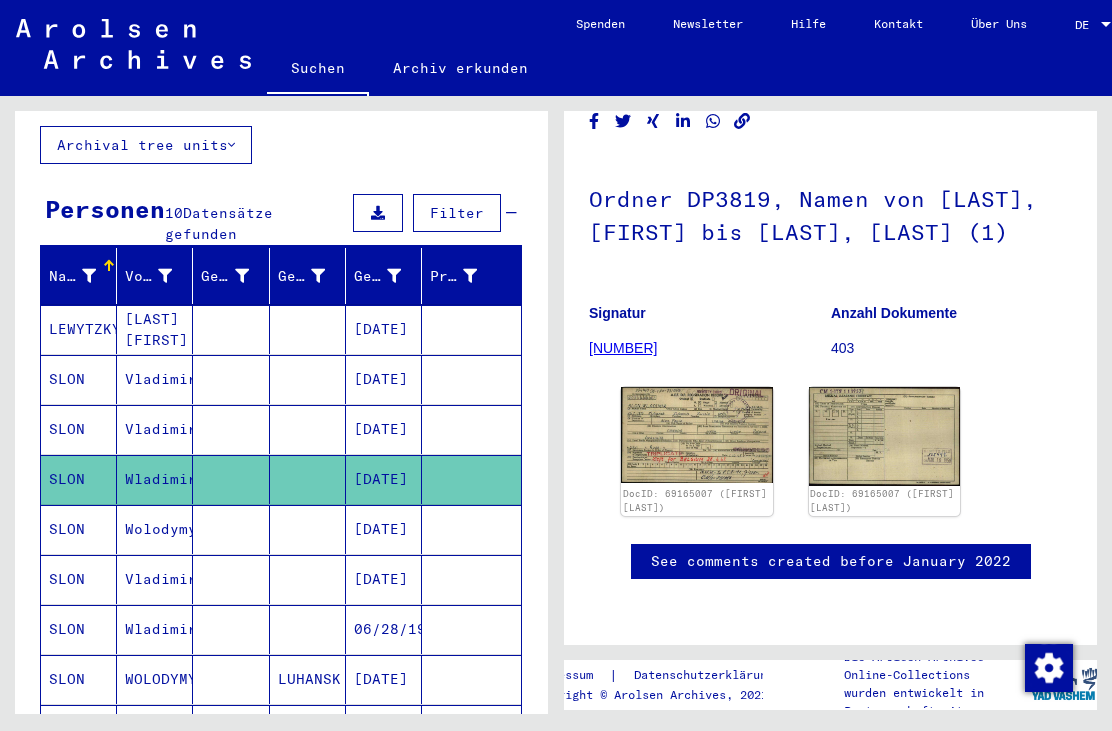 click on "SLON" at bounding box center (79, 579) 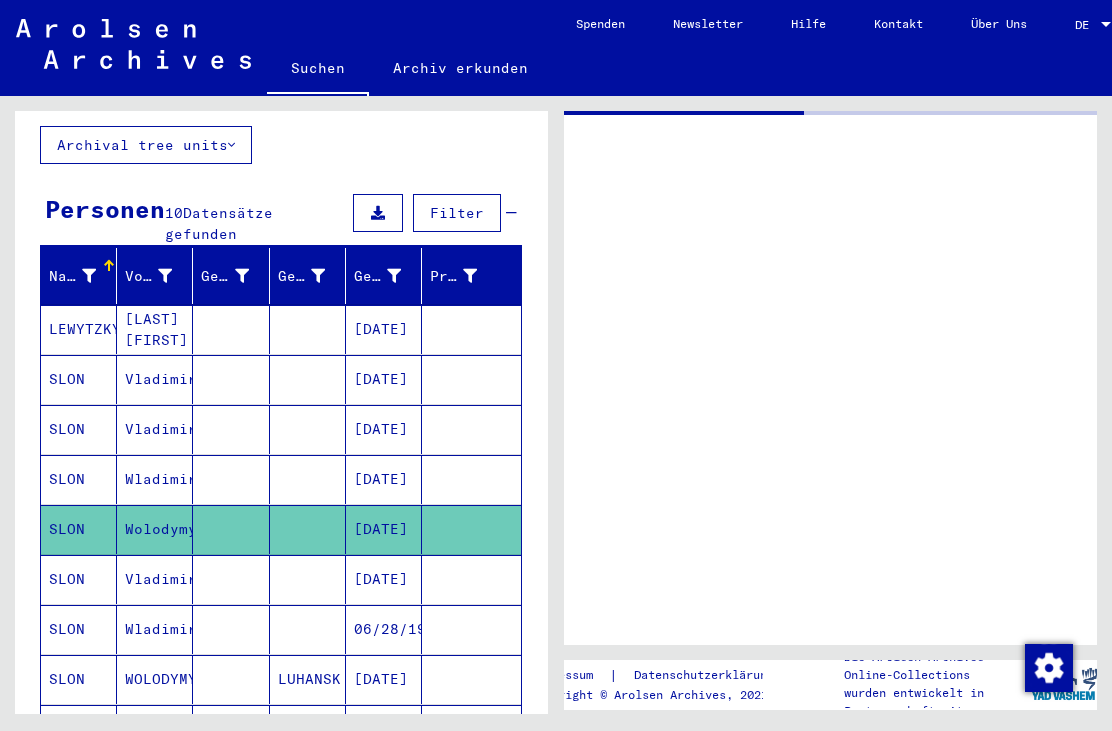 scroll, scrollTop: 0, scrollLeft: 0, axis: both 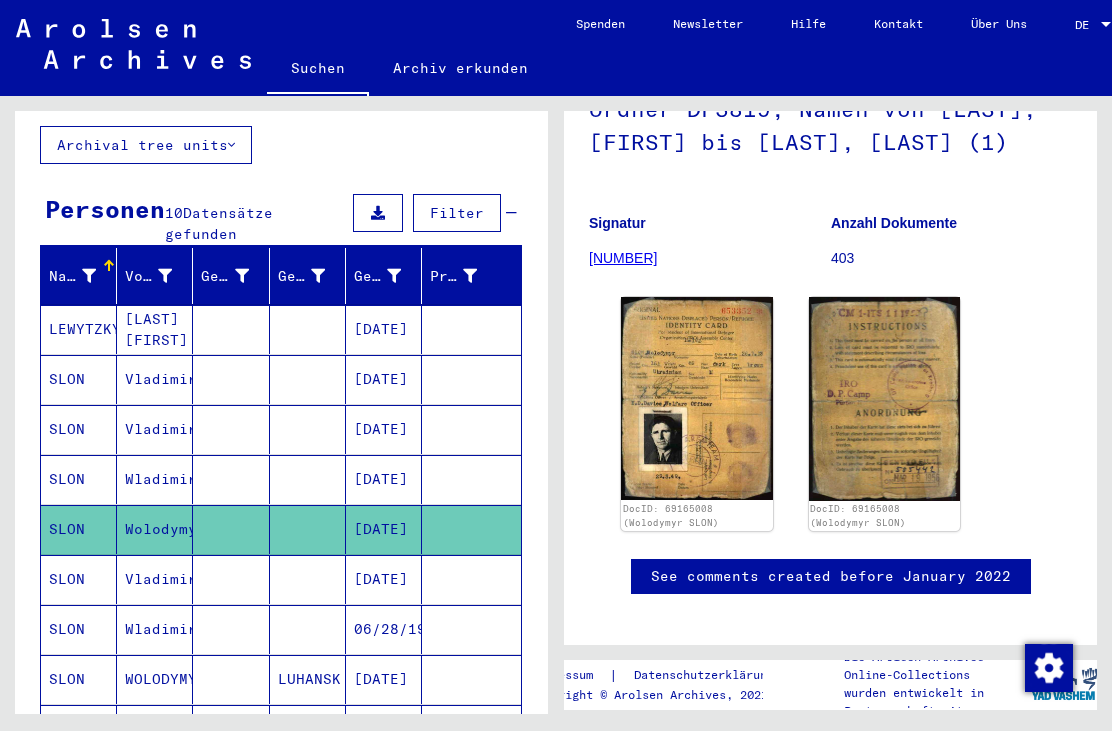 click 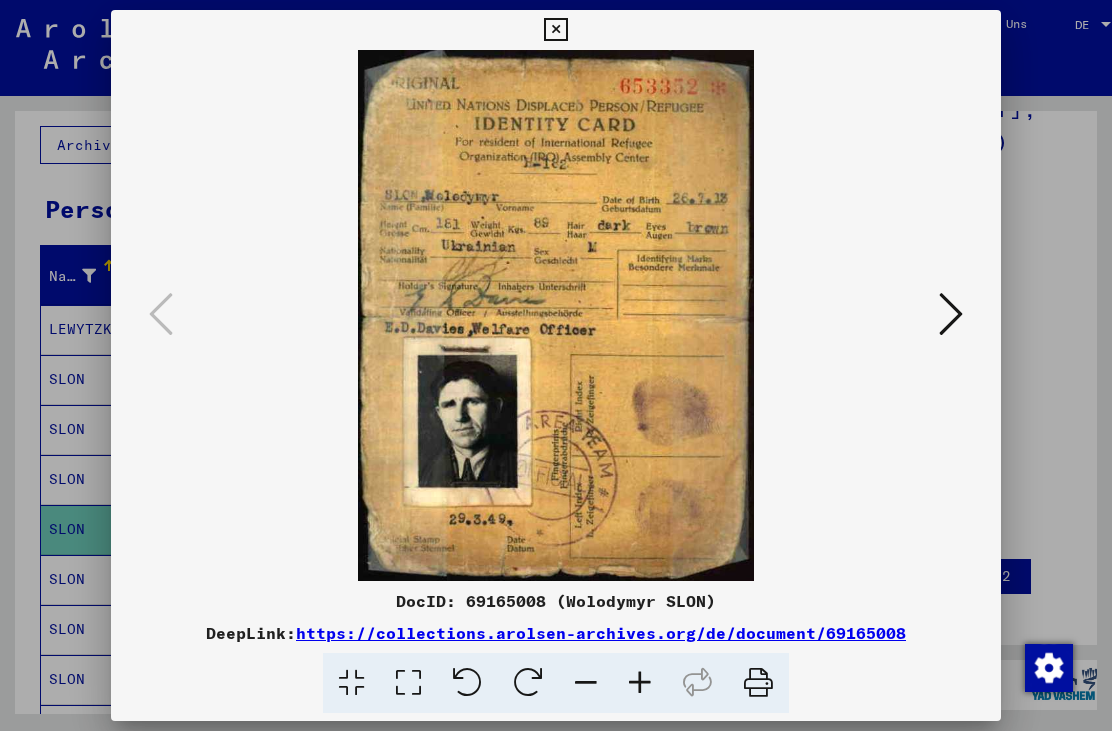 click at bounding box center [640, 683] 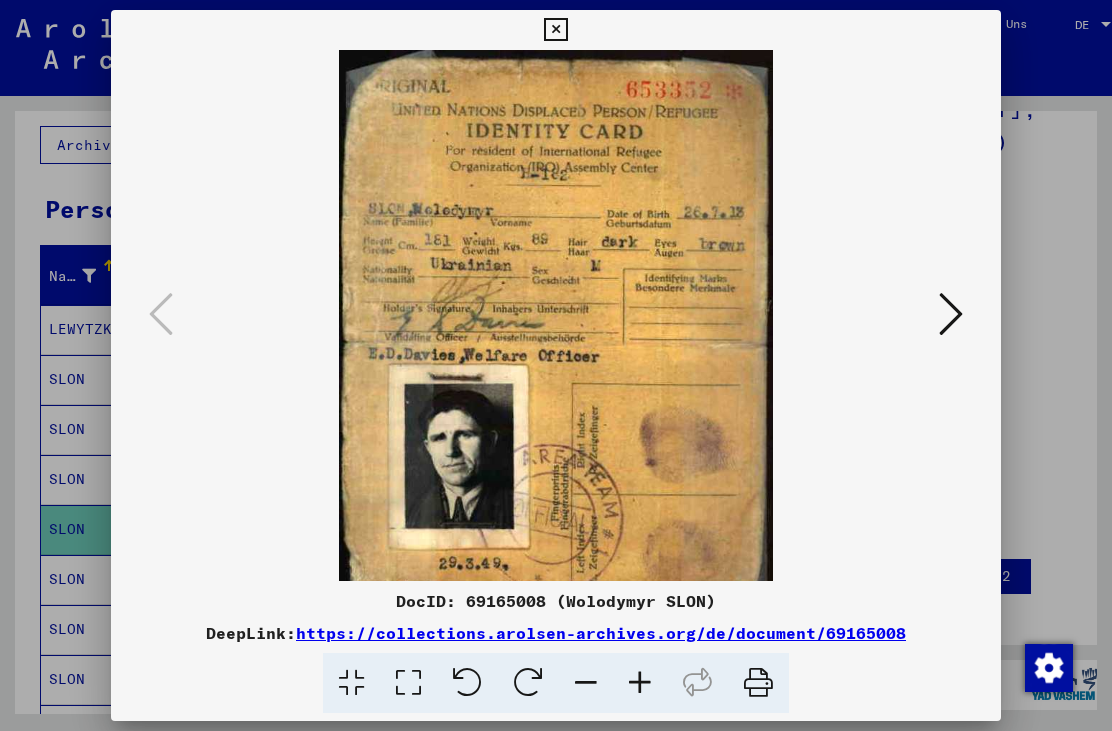 click at bounding box center [640, 683] 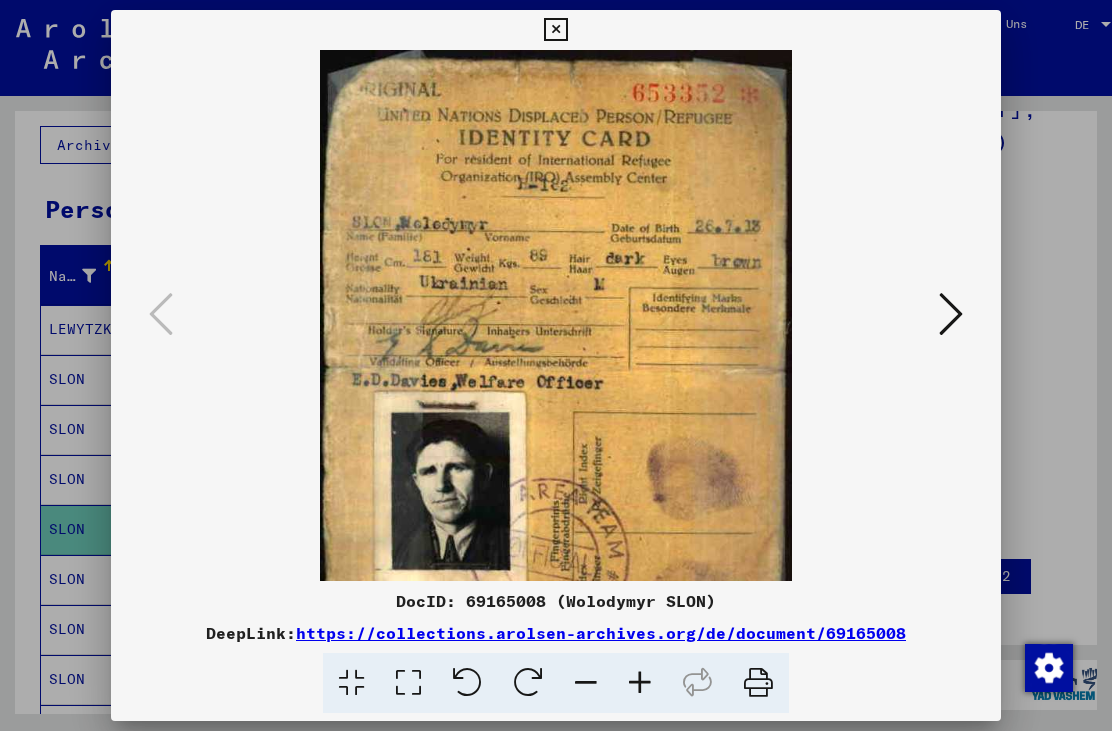 click at bounding box center [640, 683] 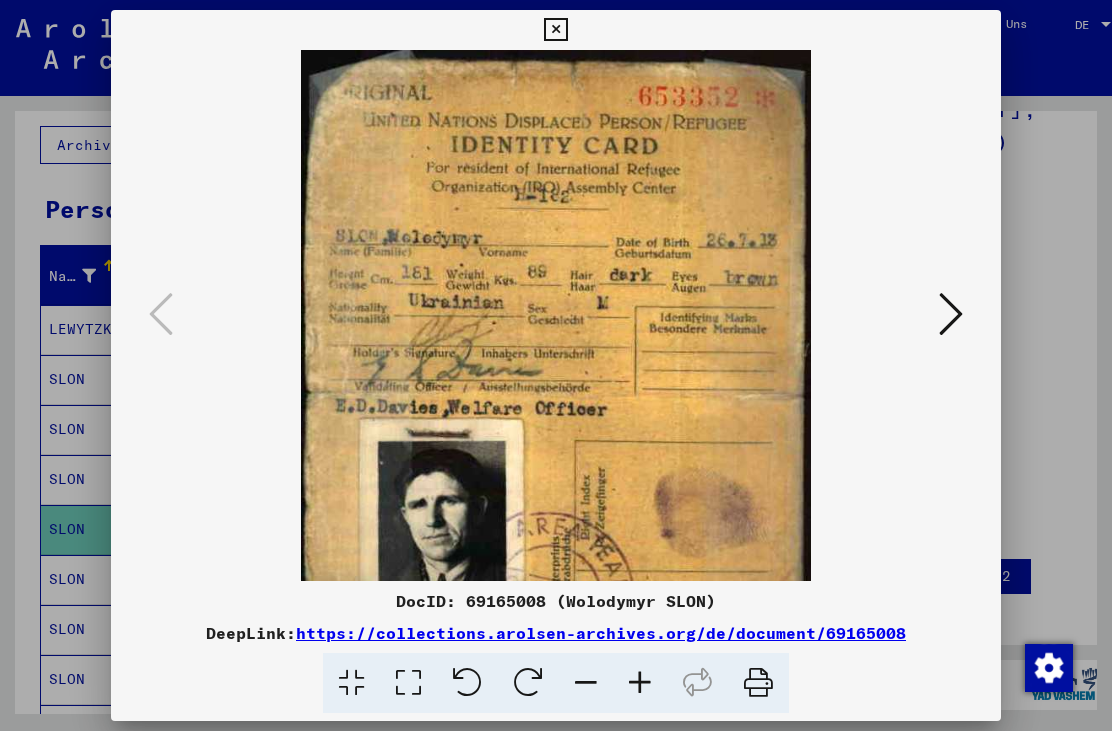 click at bounding box center (640, 683) 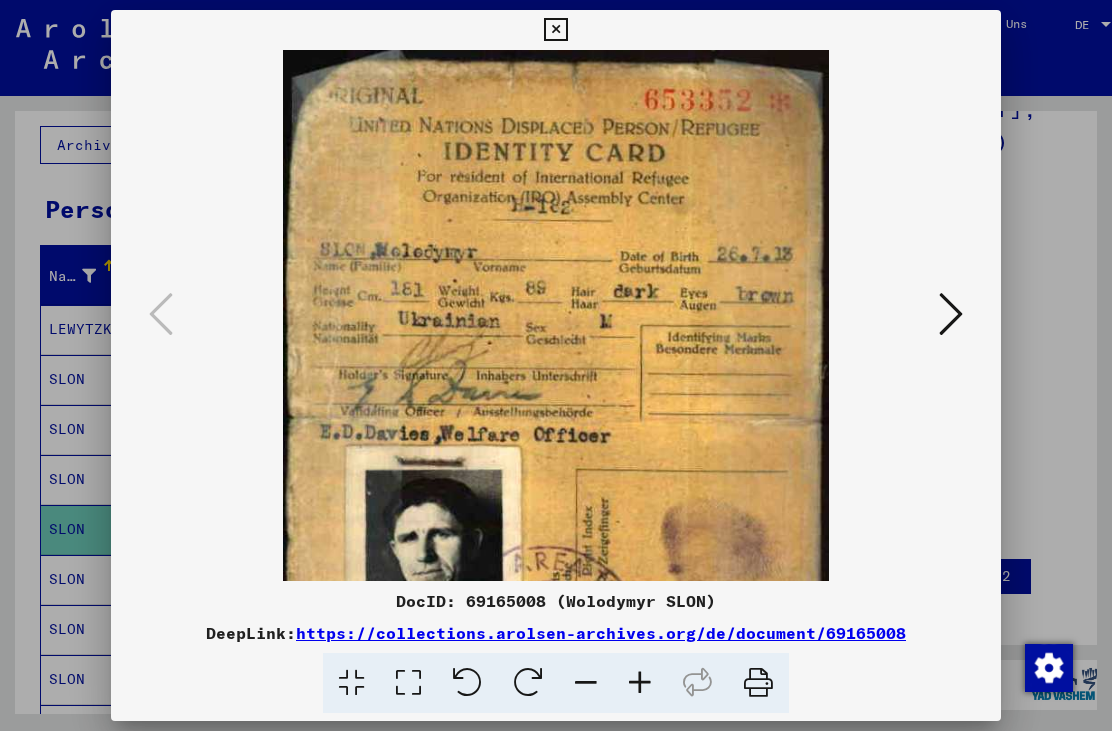 click at bounding box center [640, 683] 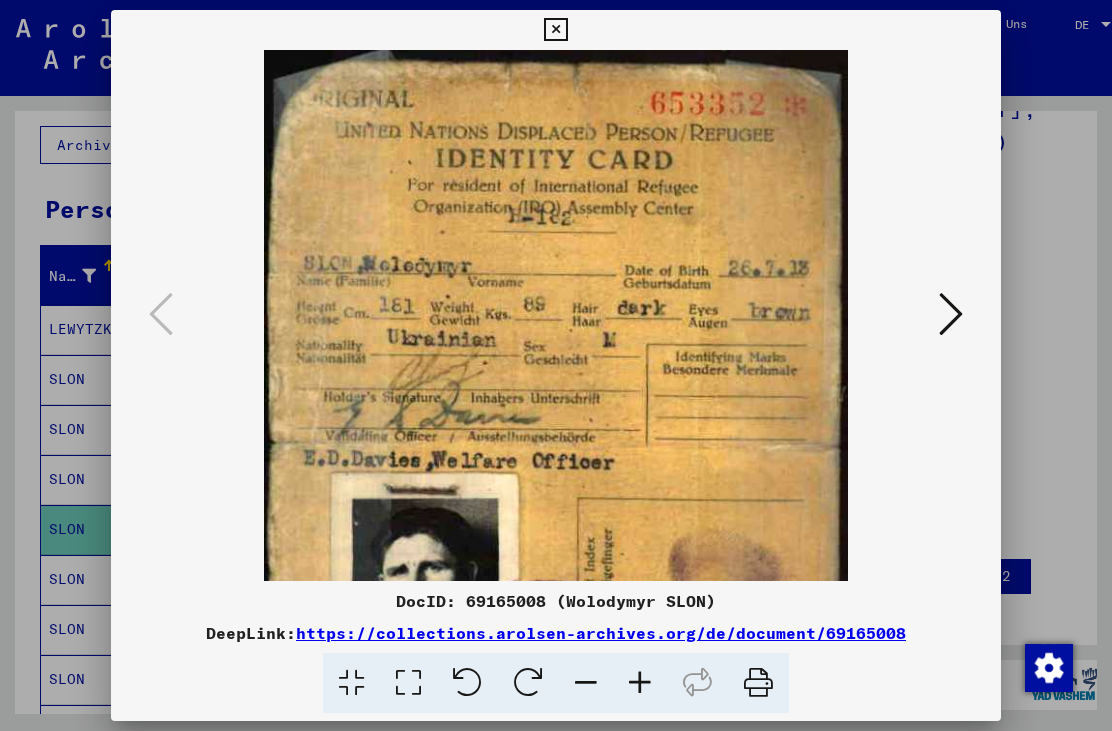 click at bounding box center (640, 683) 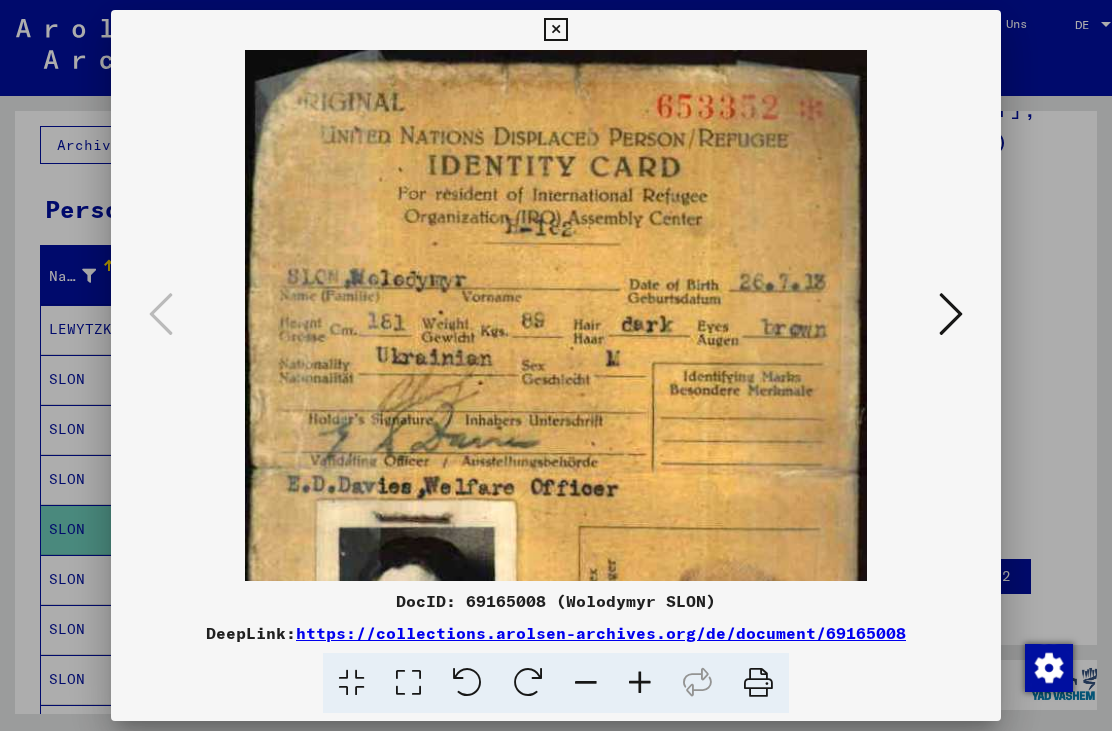 click at bounding box center [640, 683] 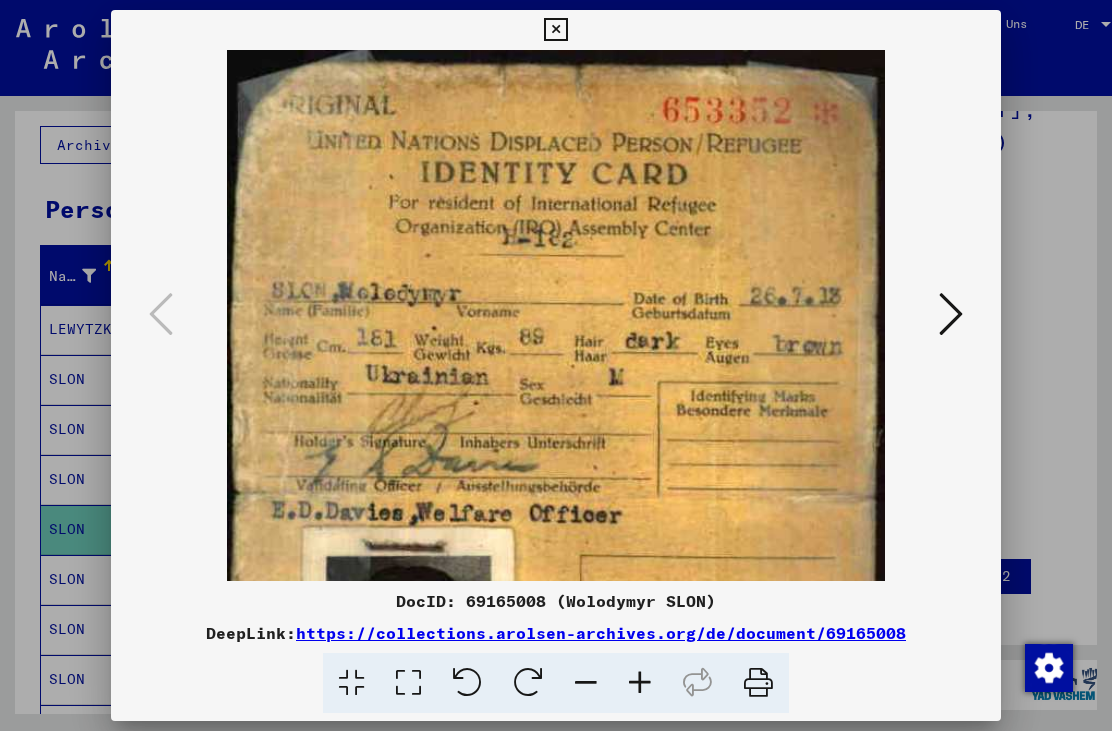 click at bounding box center [640, 683] 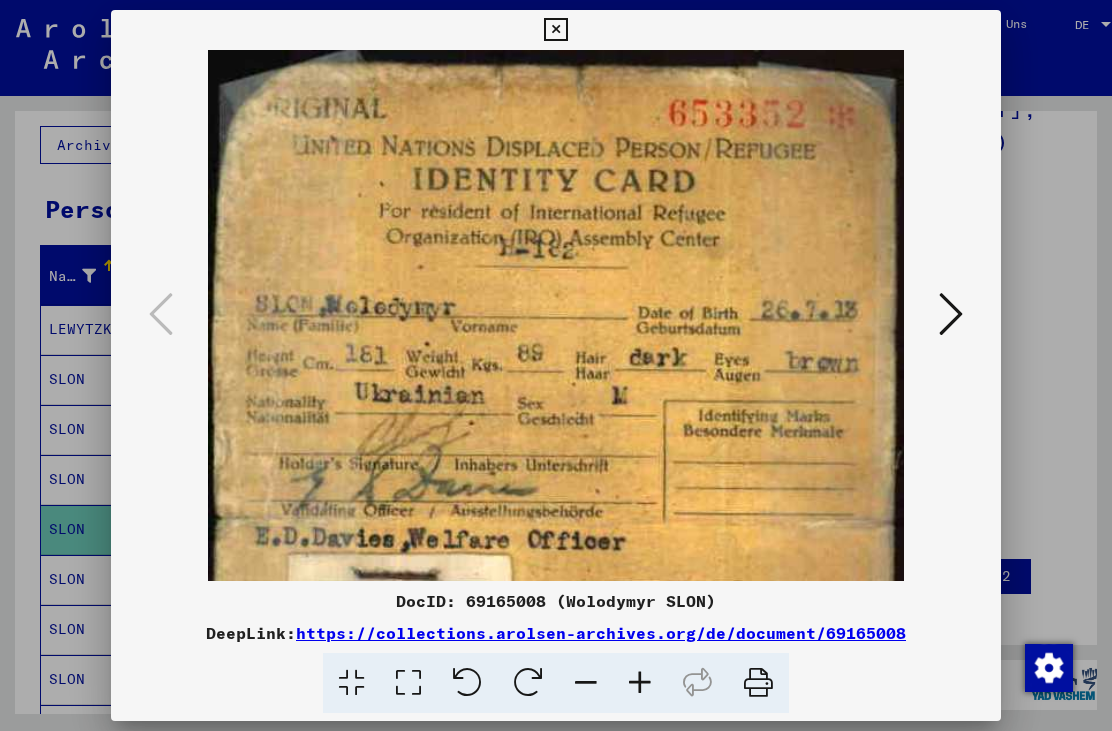 click at bounding box center (640, 683) 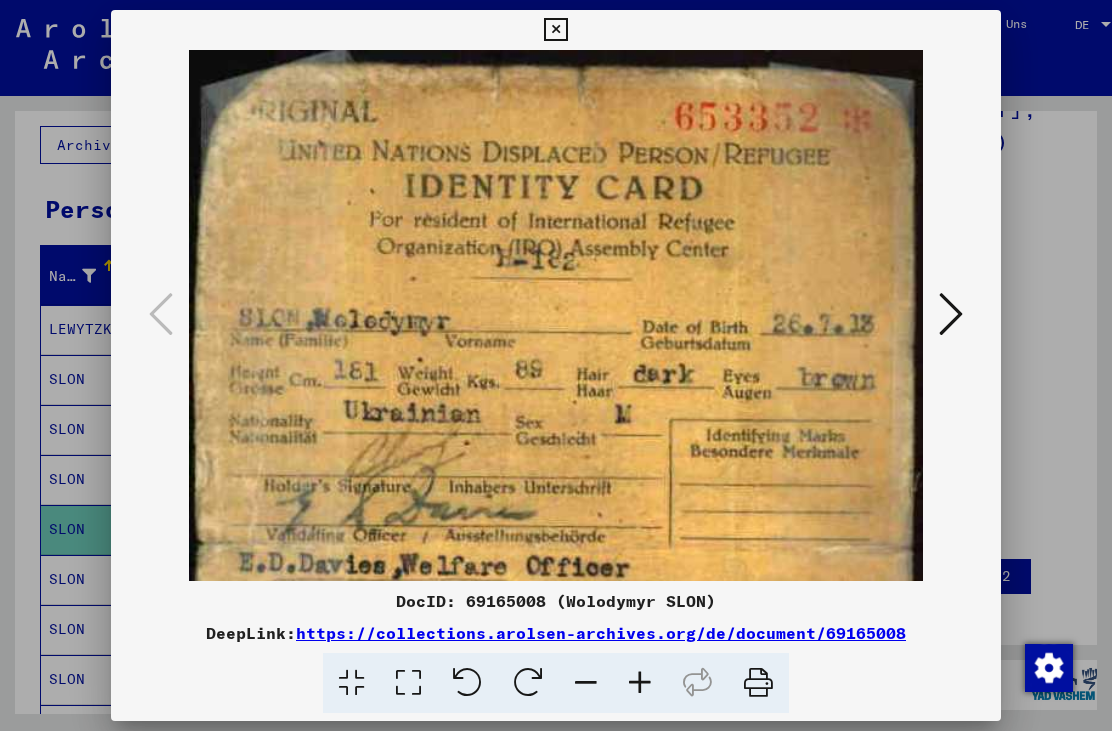 click at bounding box center (640, 683) 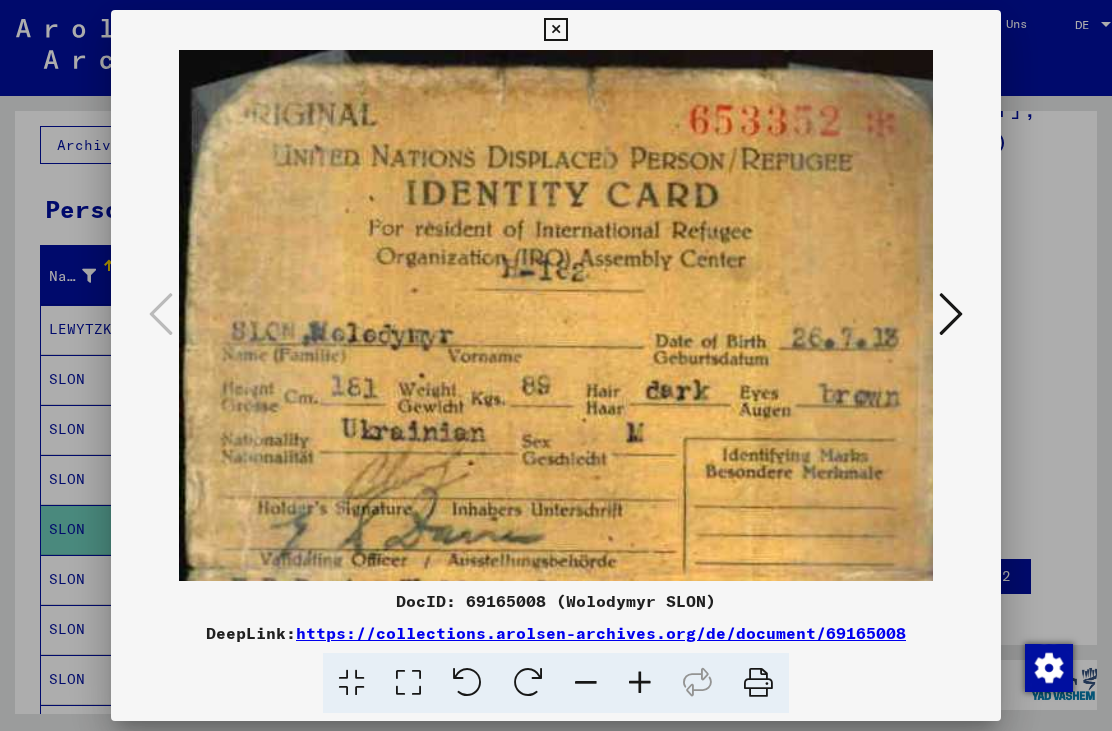 click at bounding box center (640, 683) 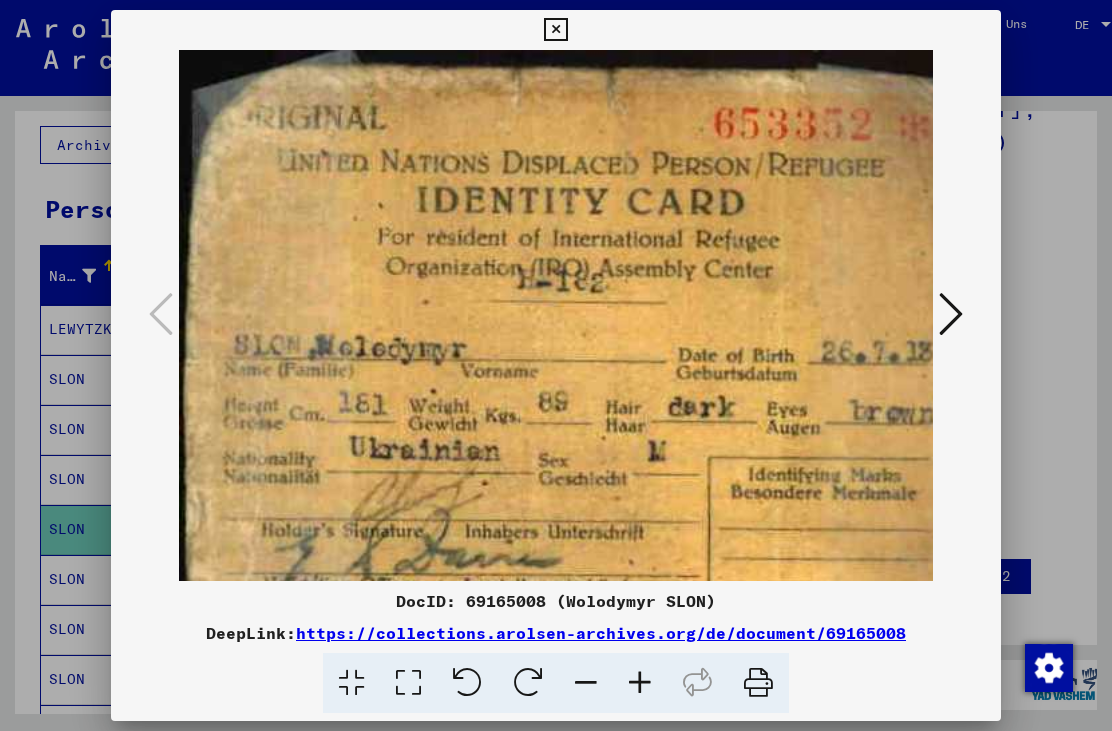 click at bounding box center (640, 683) 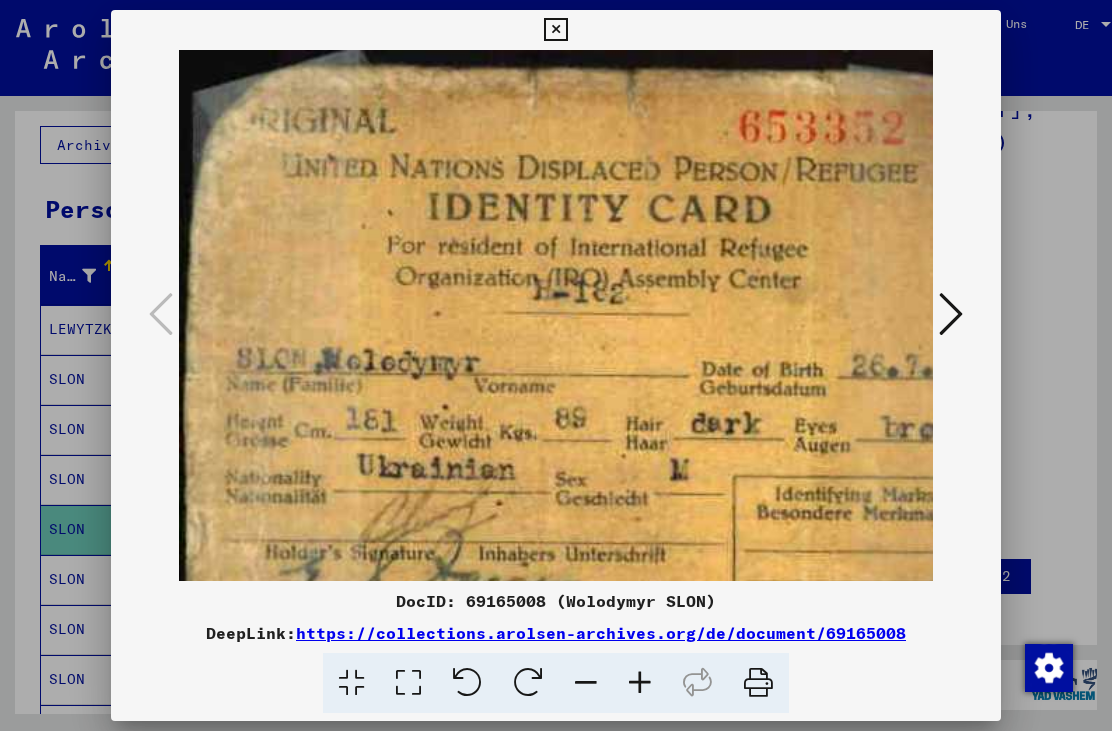 click at bounding box center (640, 683) 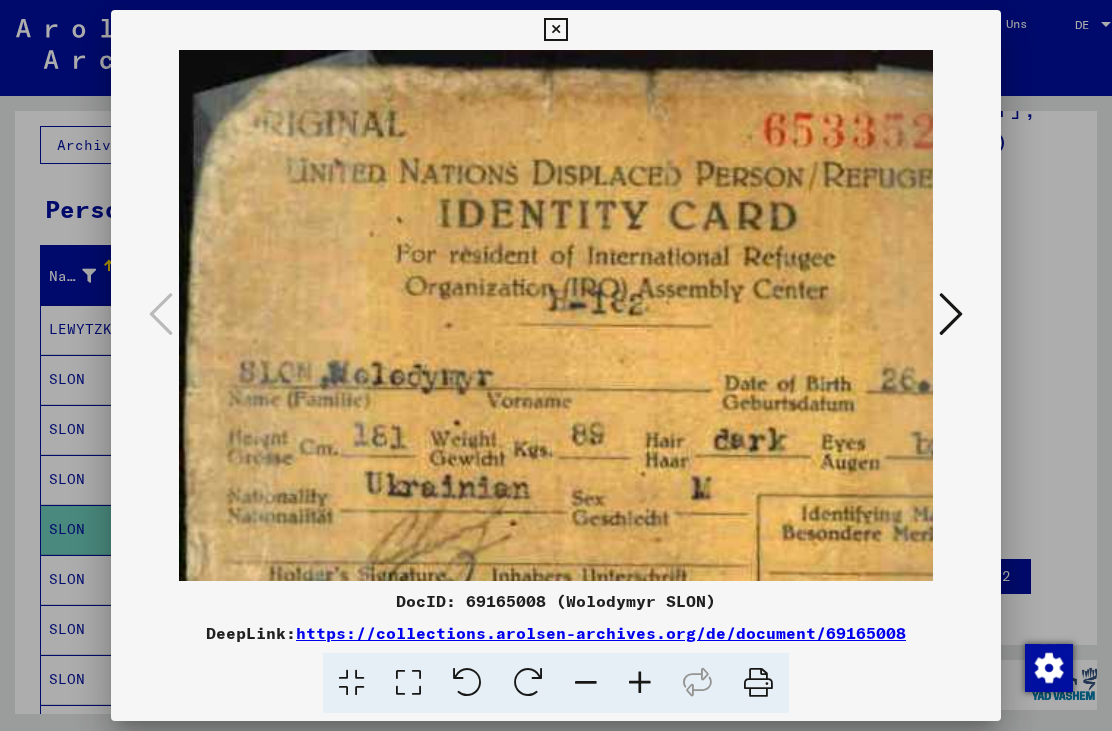 click at bounding box center (758, 683) 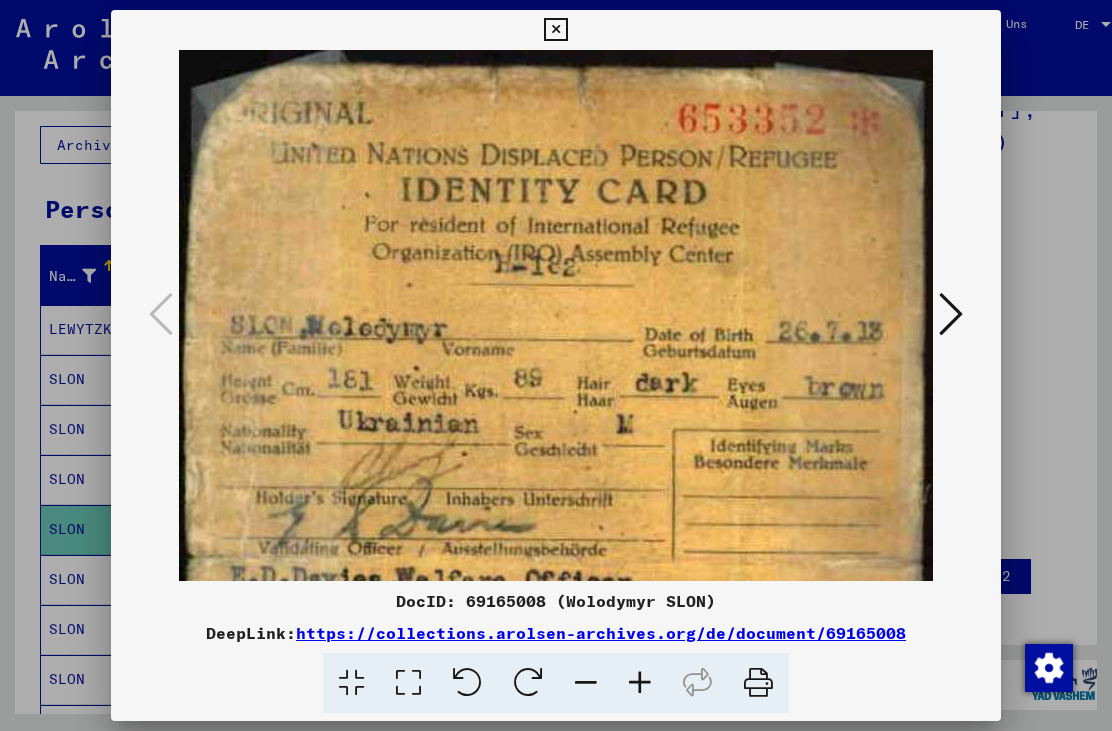 click at bounding box center [351, 683] 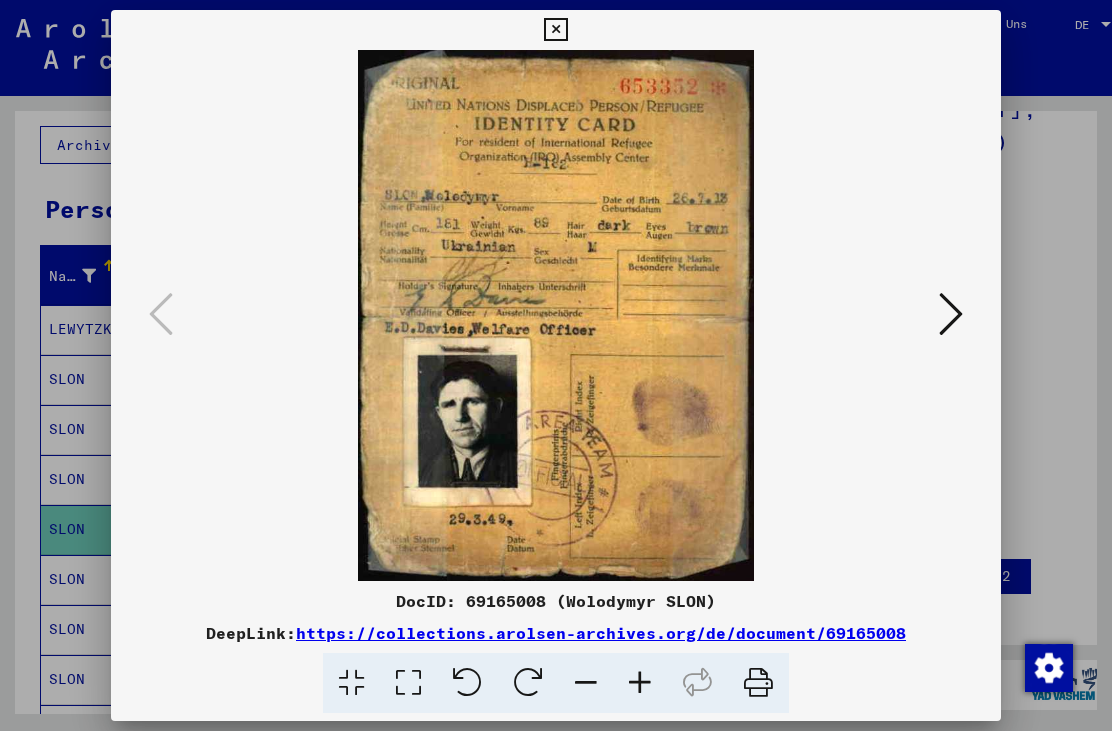 click at bounding box center (408, 683) 